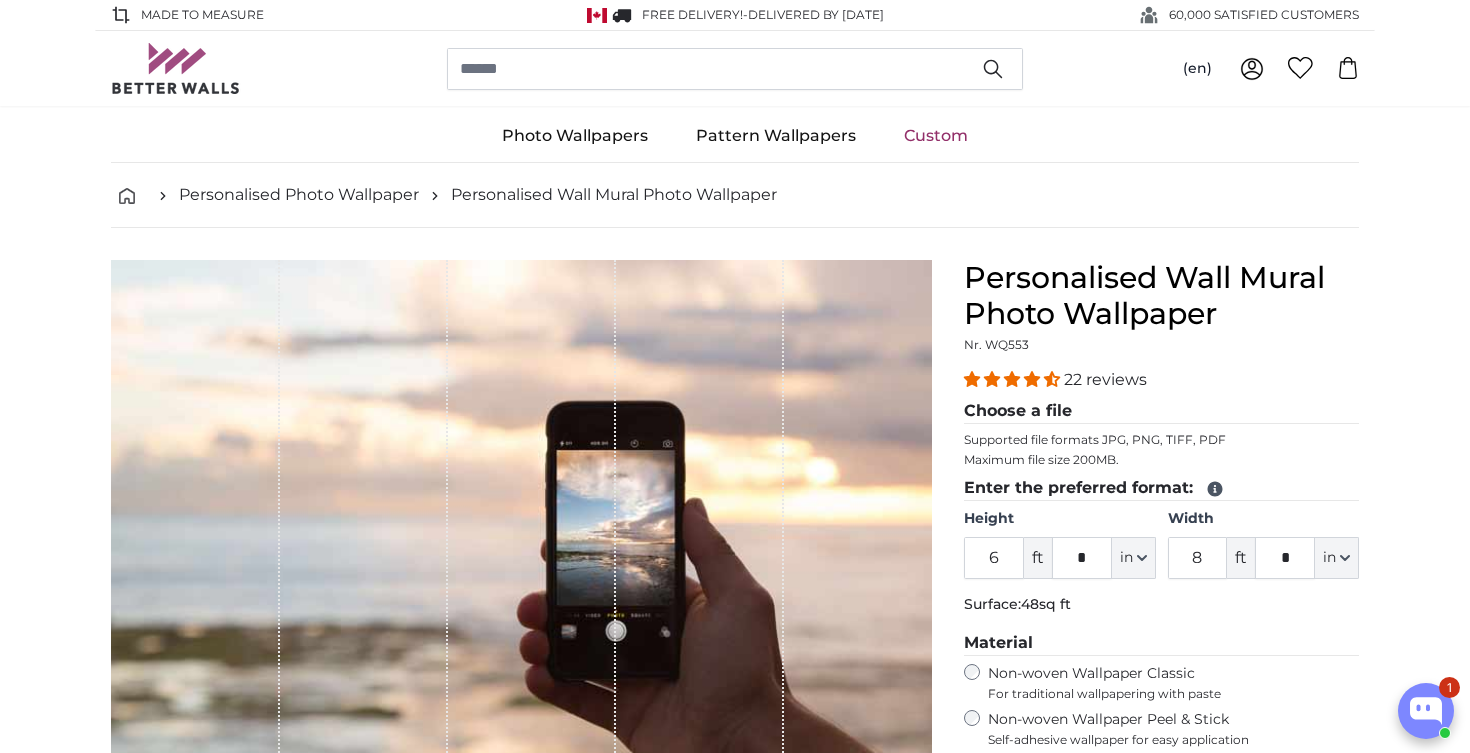 scroll, scrollTop: 0, scrollLeft: 0, axis: both 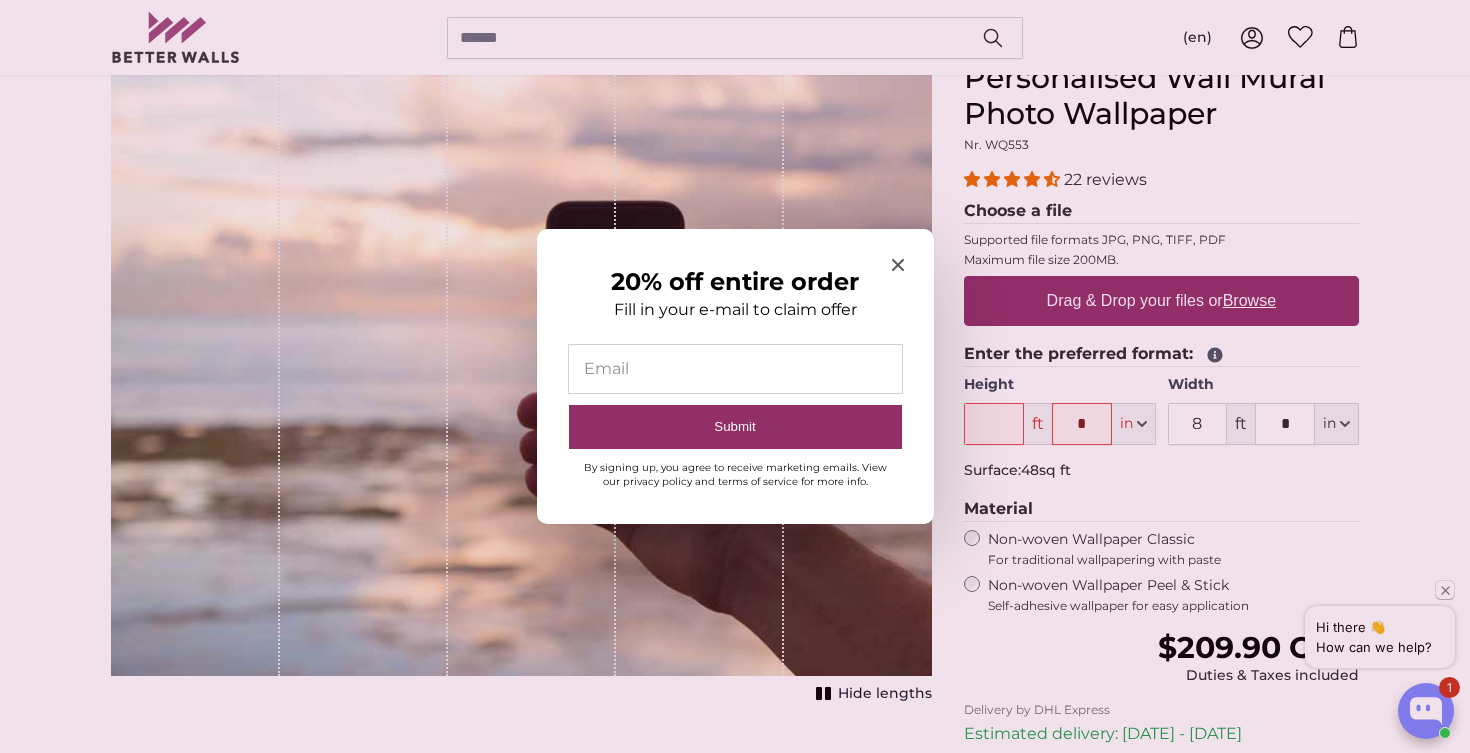 click 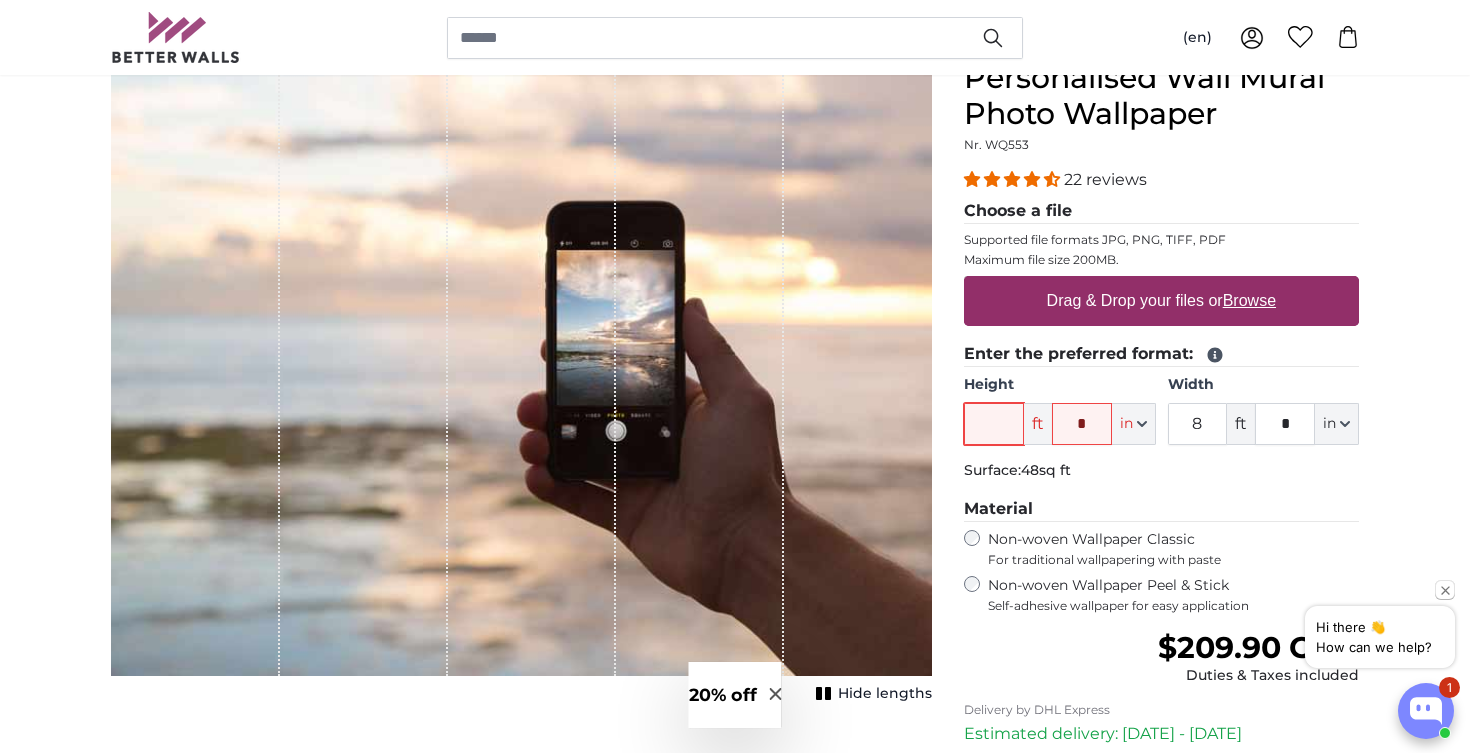 click on "Height" at bounding box center [994, 424] 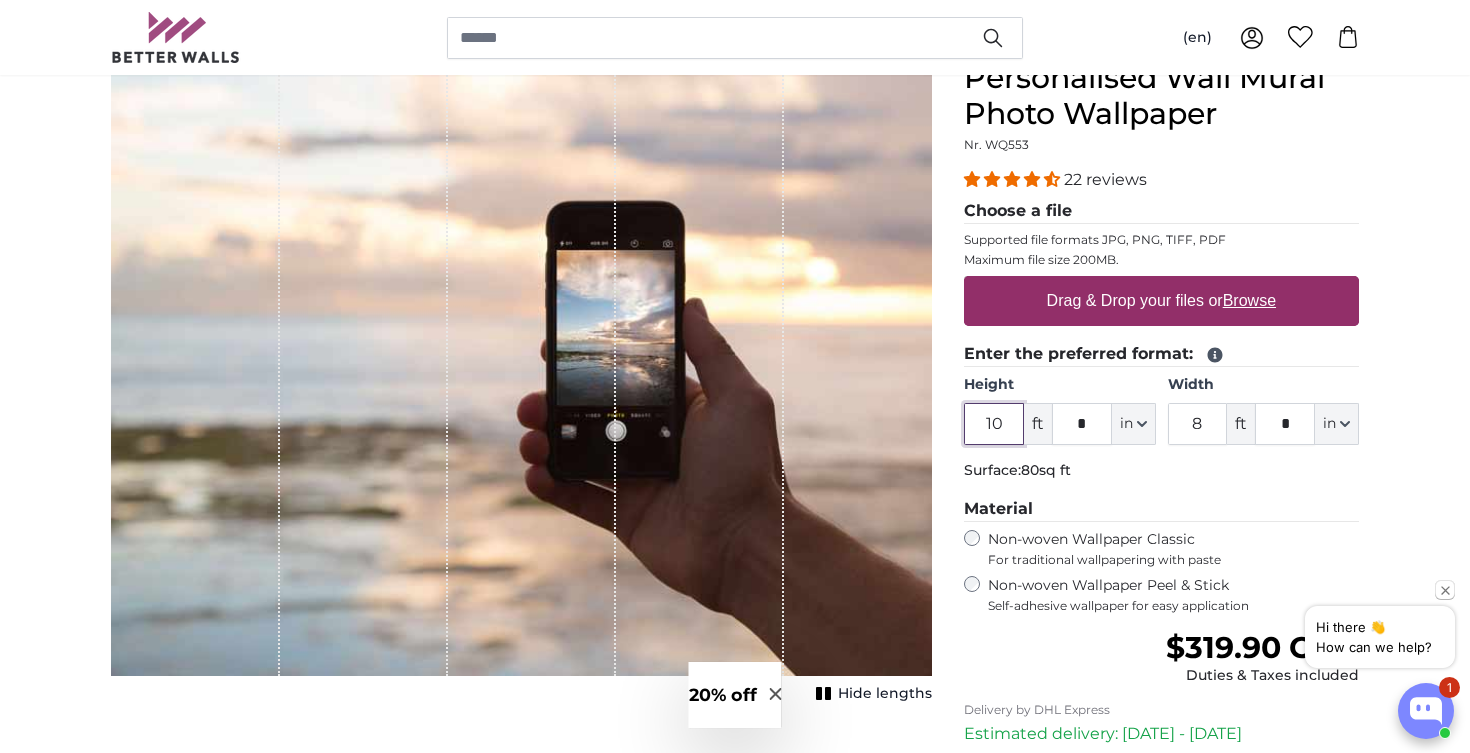 type on "10" 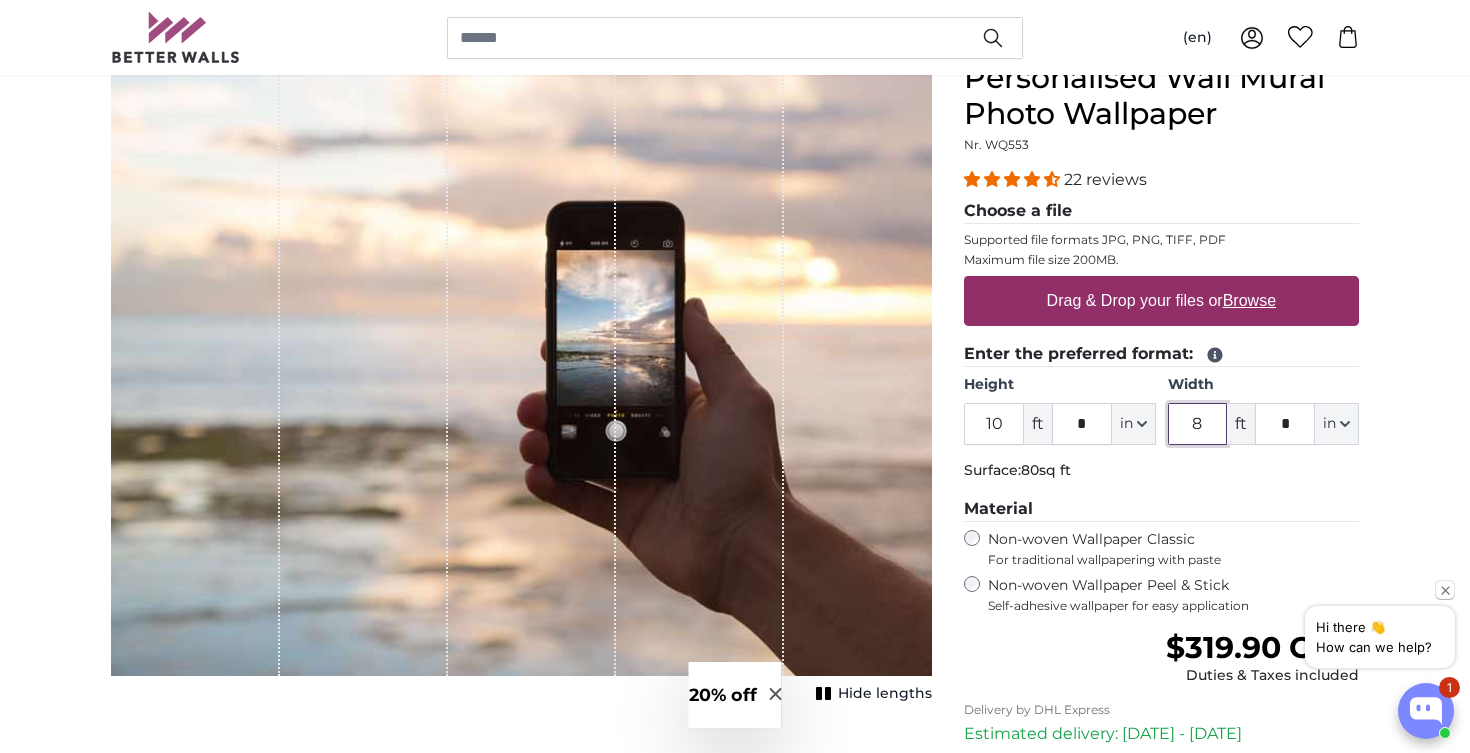 click on "8" at bounding box center [1198, 424] 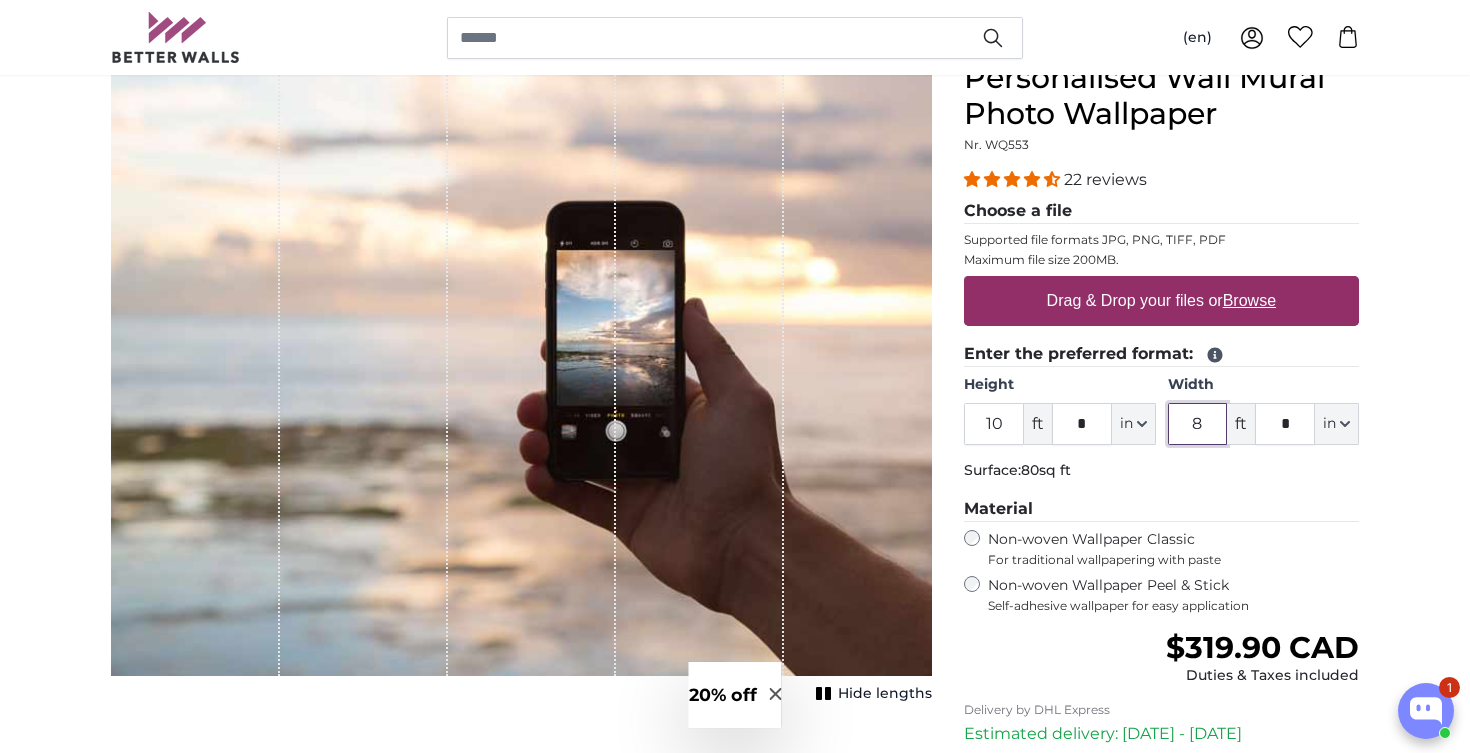 drag, startPoint x: 1209, startPoint y: 429, endPoint x: 1180, endPoint y: 429, distance: 29 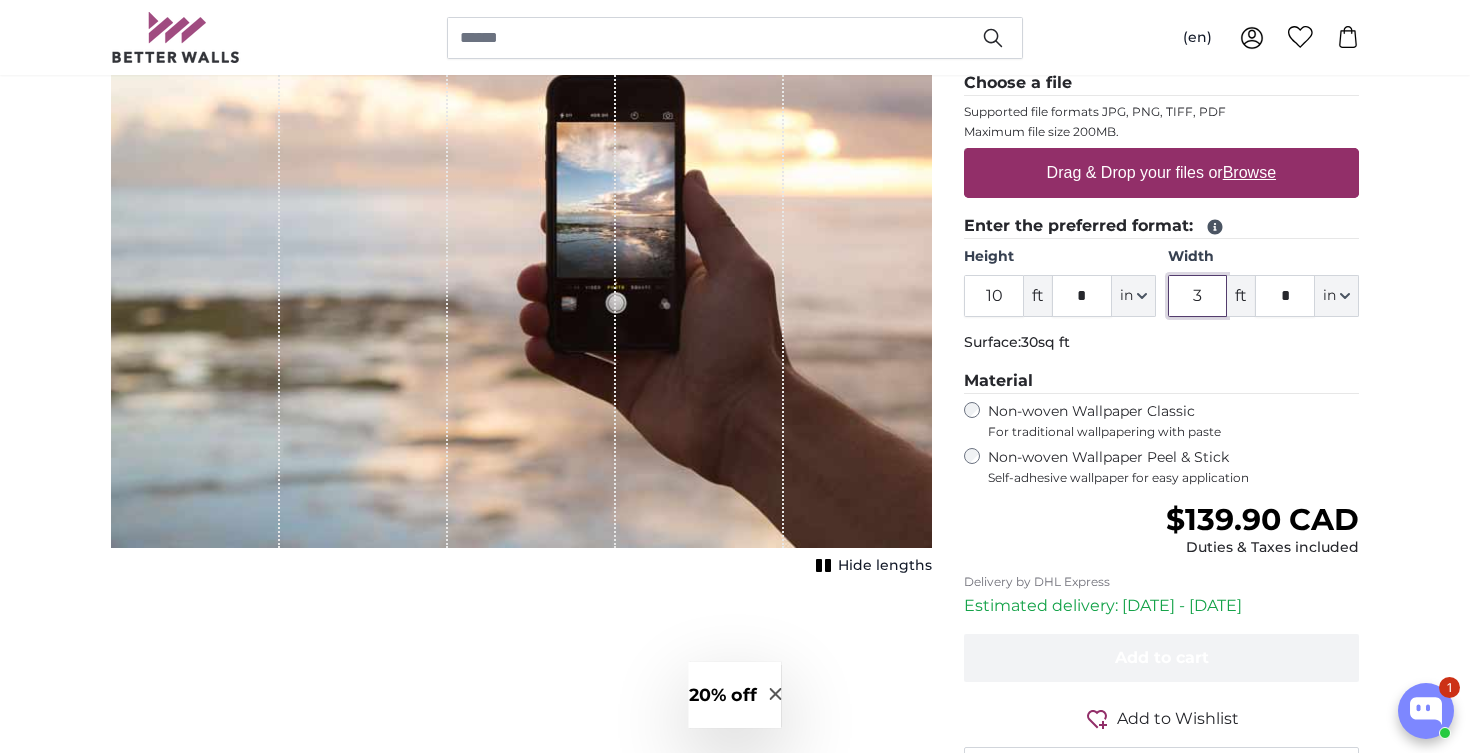 scroll, scrollTop: 335, scrollLeft: 0, axis: vertical 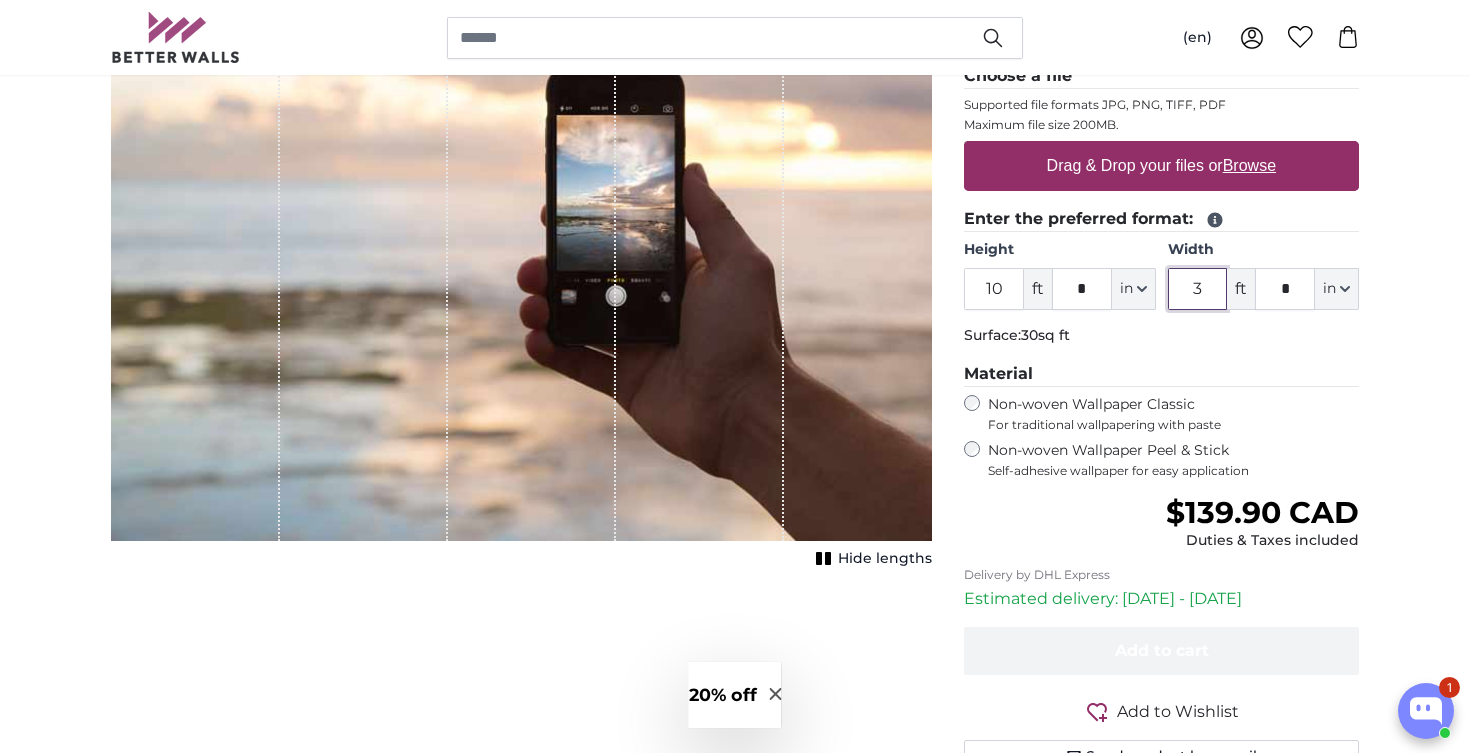 type on "3" 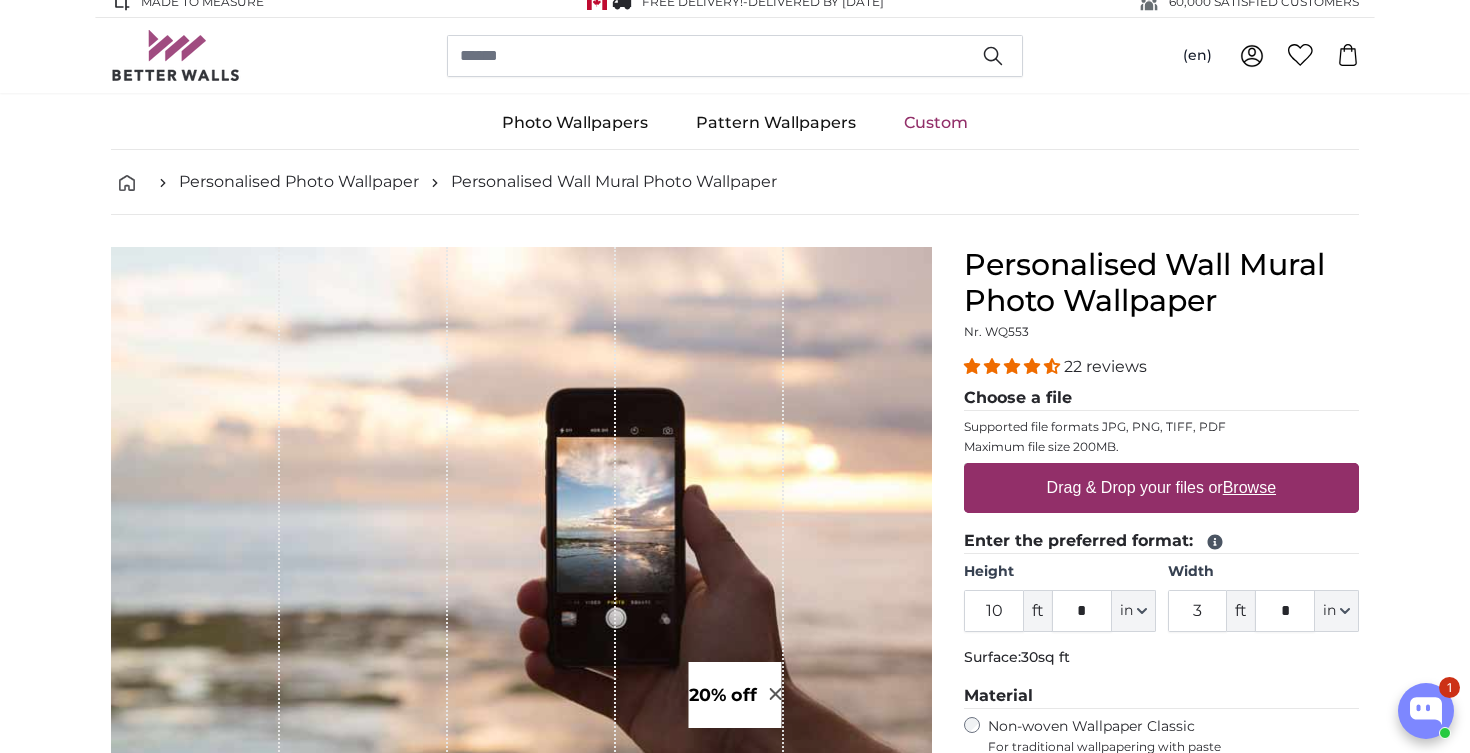 scroll, scrollTop: 0, scrollLeft: 0, axis: both 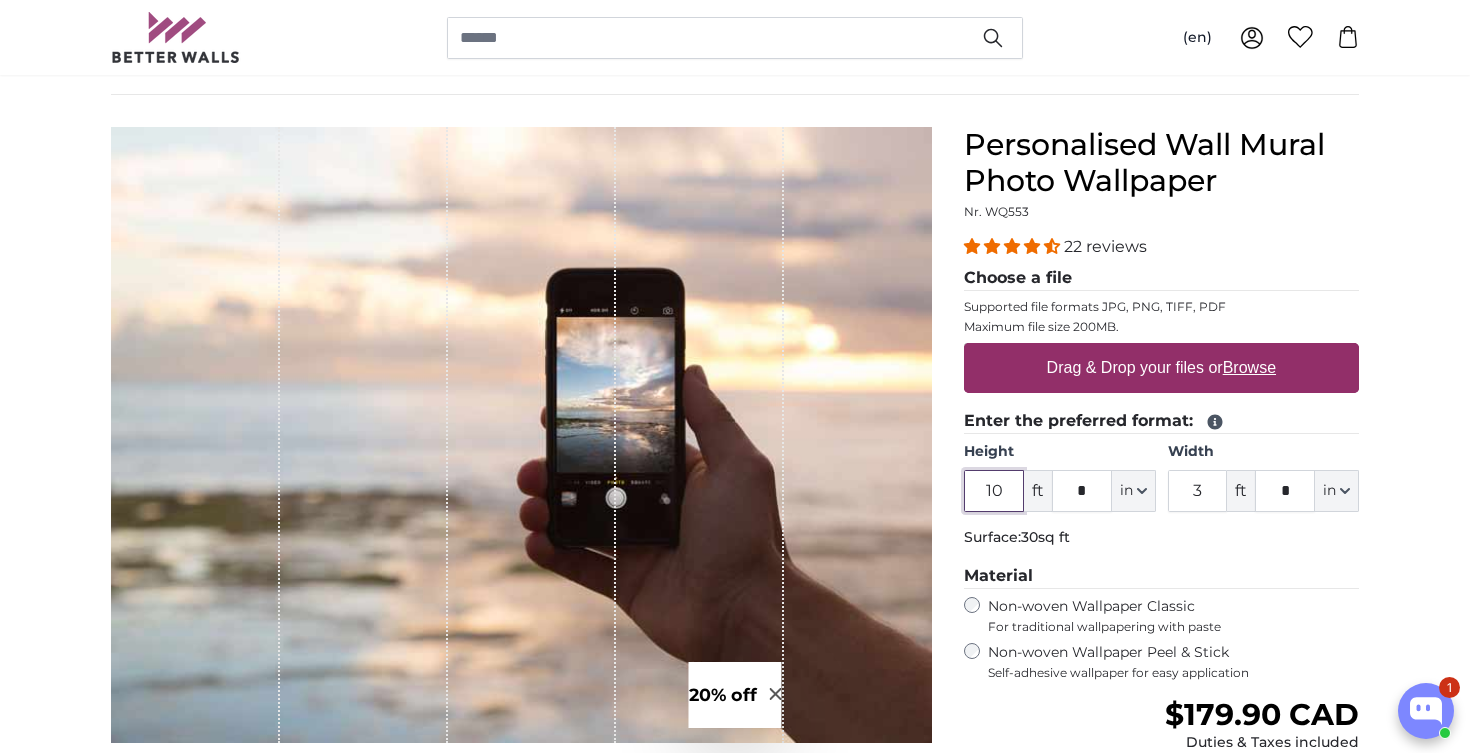 click on "10" at bounding box center [994, 491] 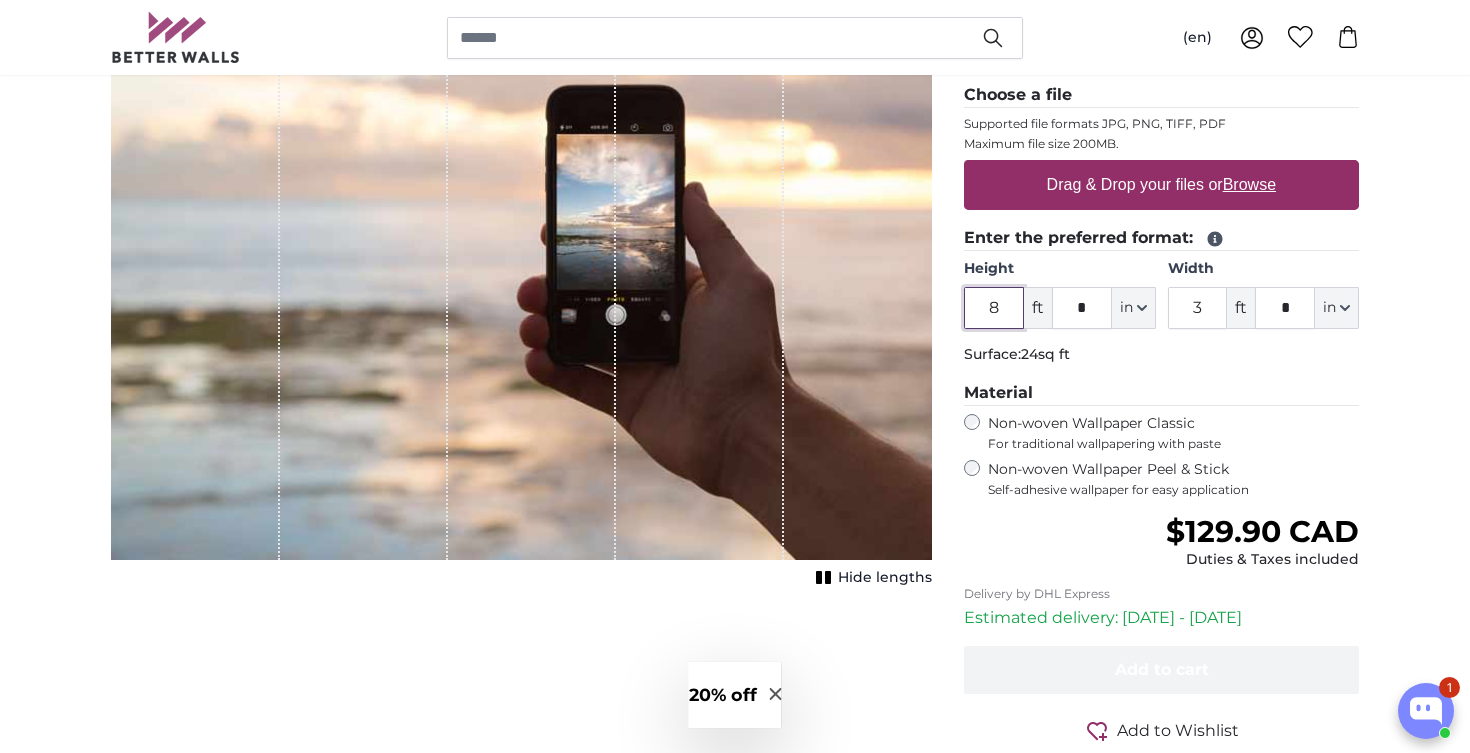 scroll, scrollTop: 318, scrollLeft: 0, axis: vertical 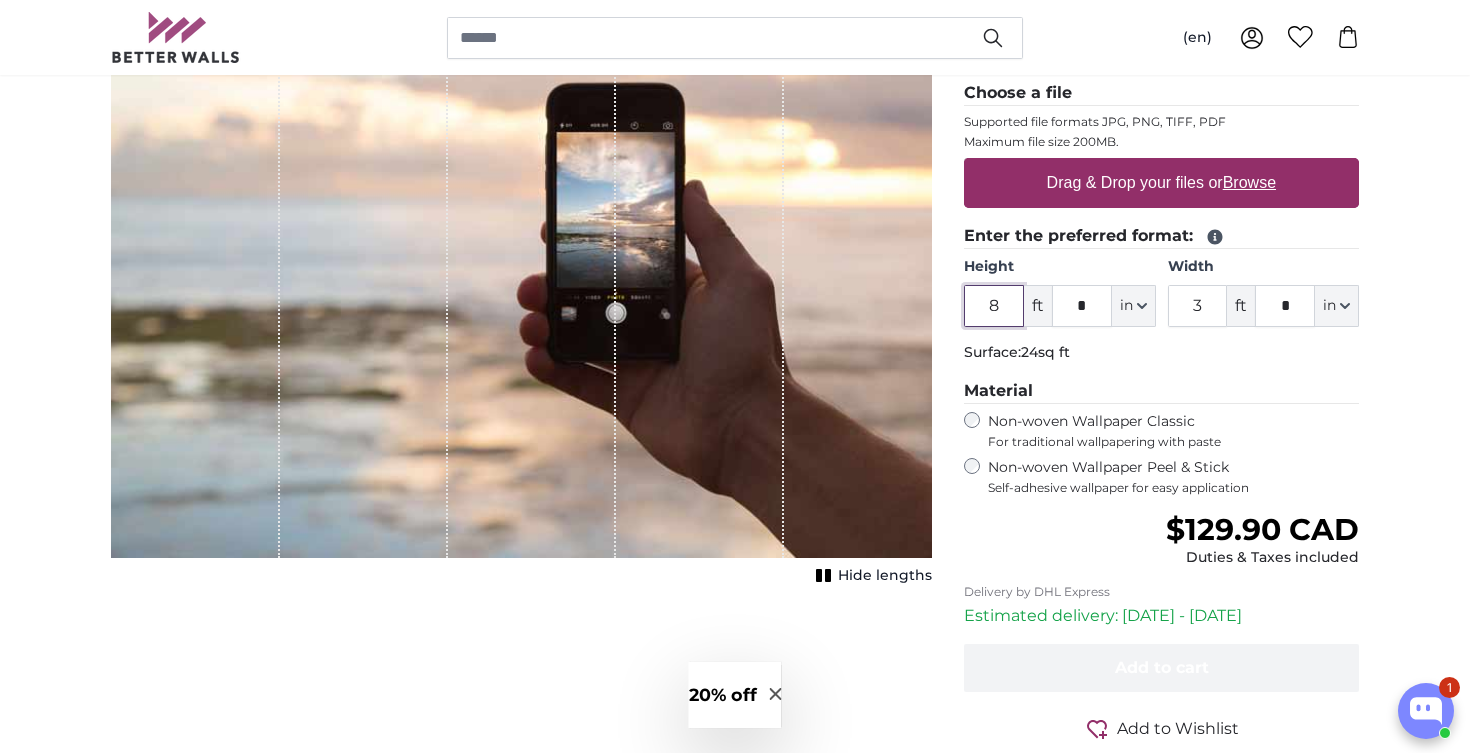 type on "8" 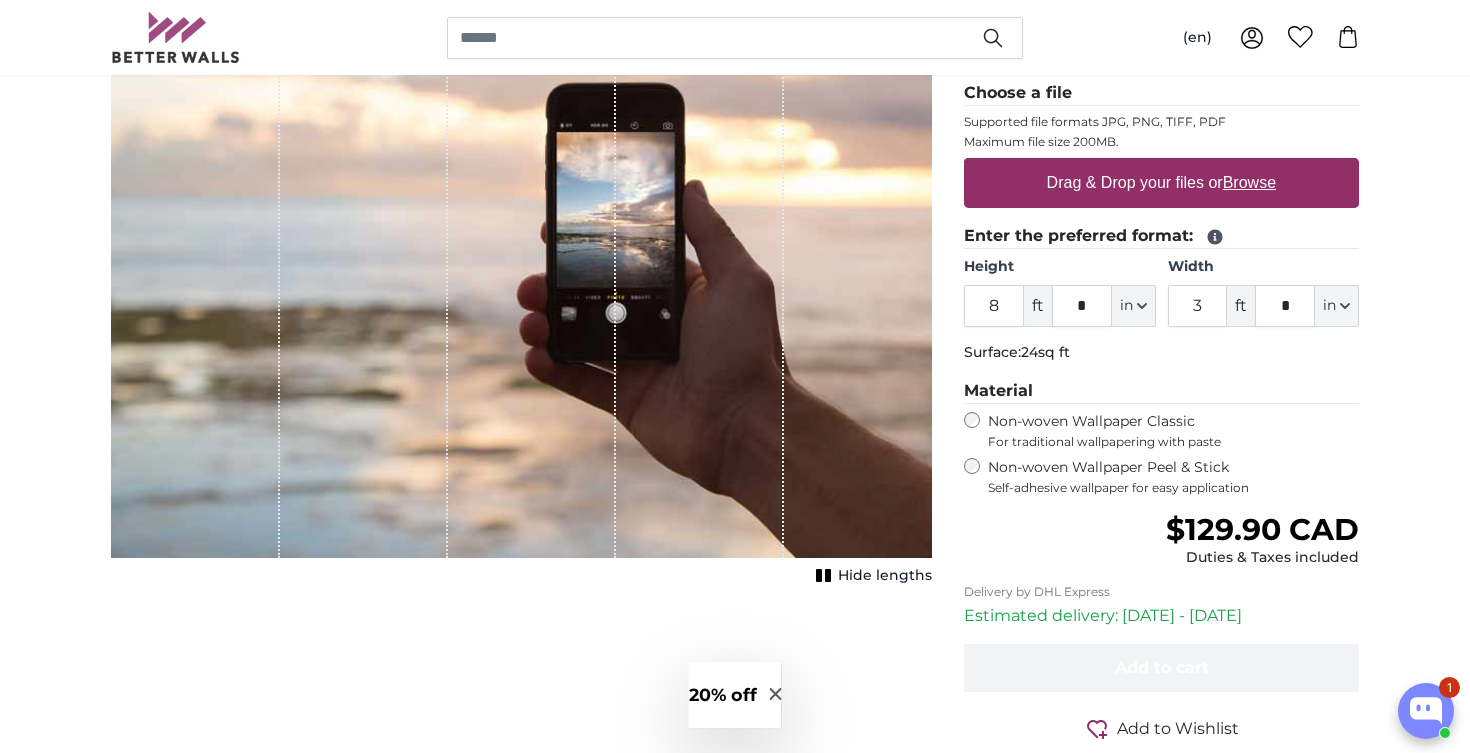 click on "Personalised Wall Mural Photo Wallpaper
Nr. WQ553
22 reviews
Choose a file
Supported file formats JPG, PNG, TIFF, PDF
Maximum file size 200MB.
Drag & Drop your files or  Browse
Enter the preferred format:
Height
8 ft *" at bounding box center [1161, 390] 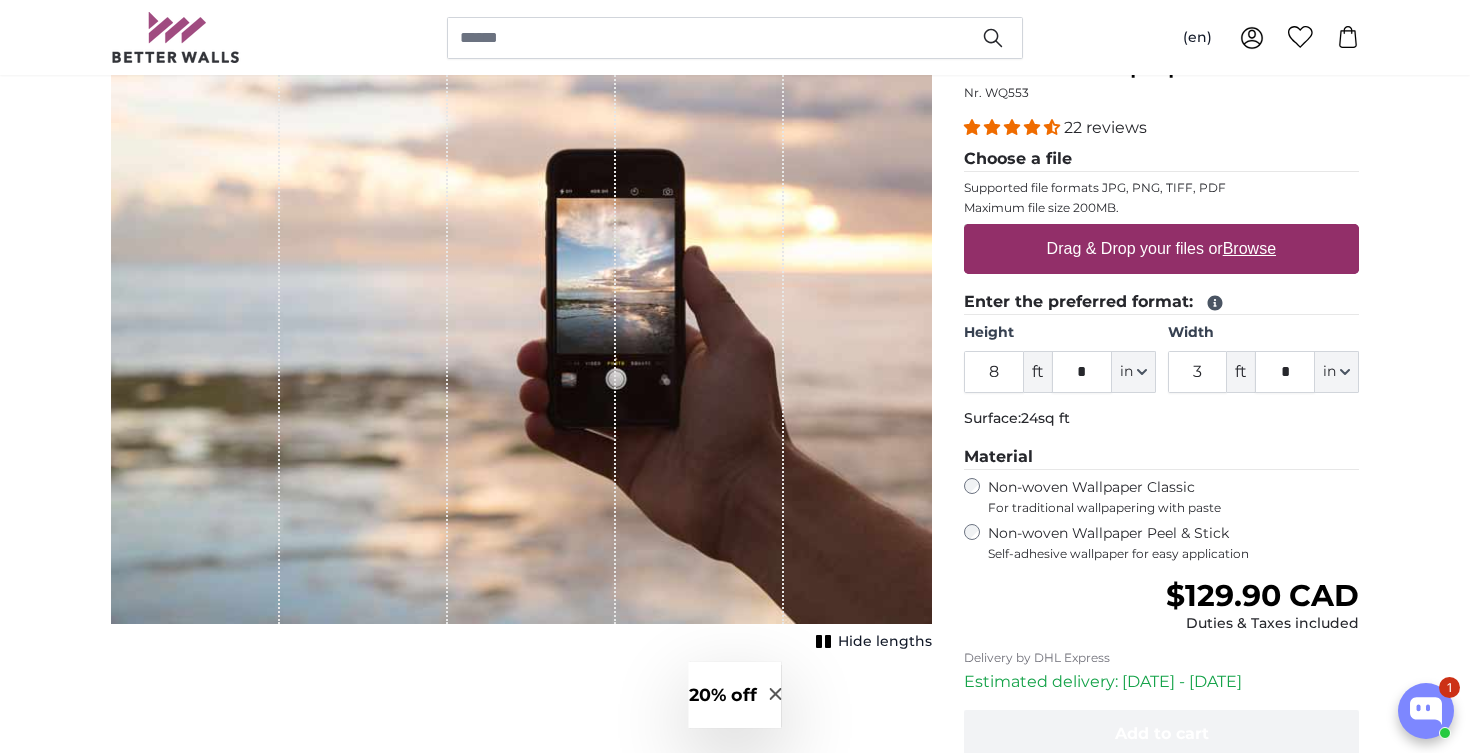 scroll, scrollTop: 254, scrollLeft: 0, axis: vertical 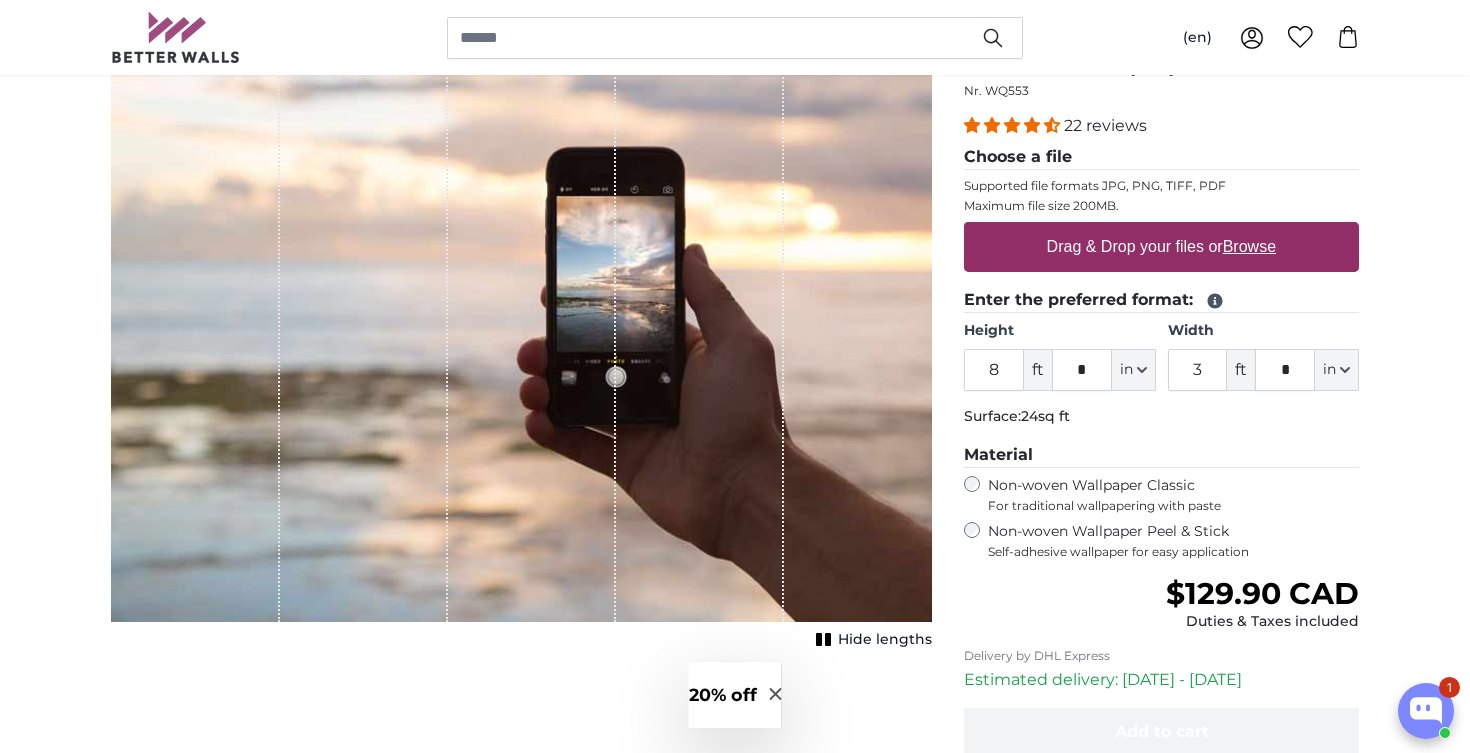 click on "20% off" at bounding box center [723, 695] 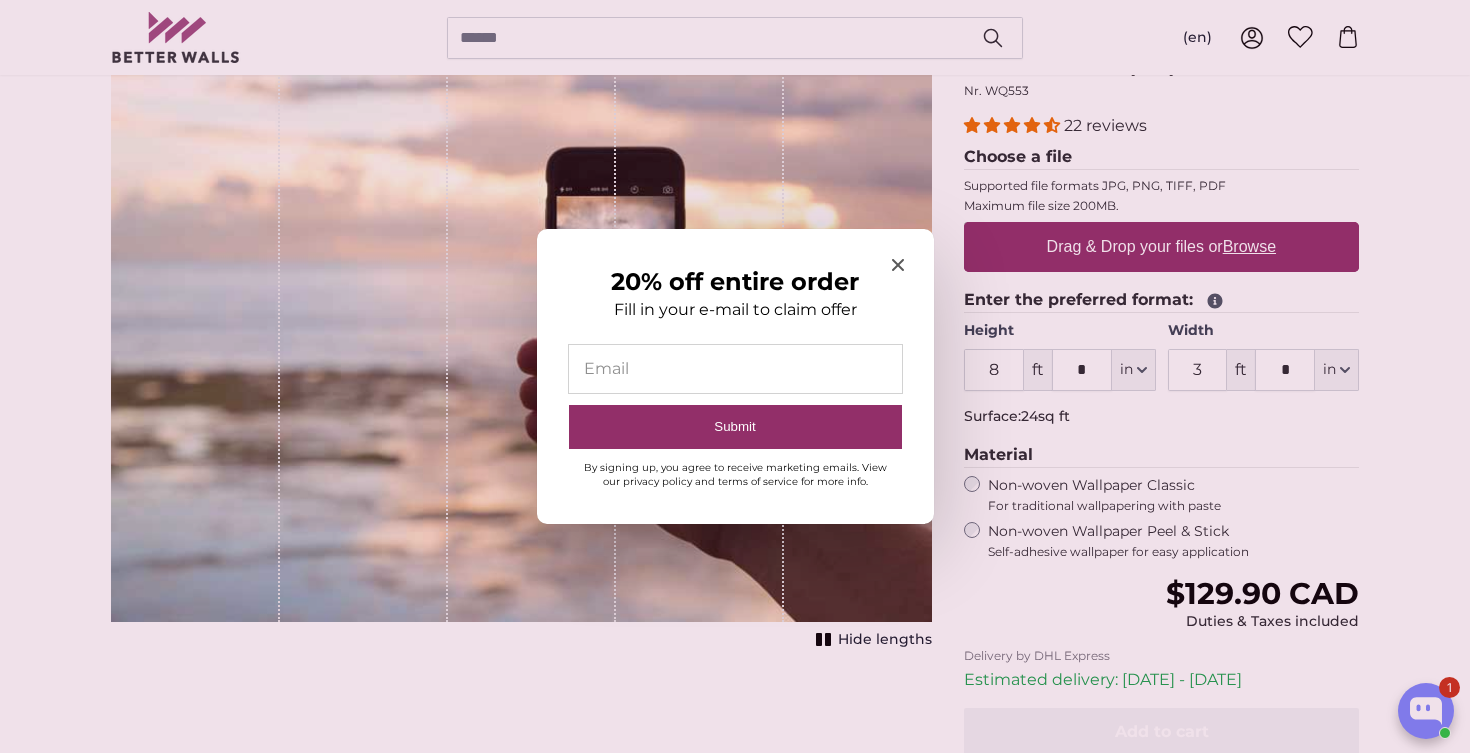 click 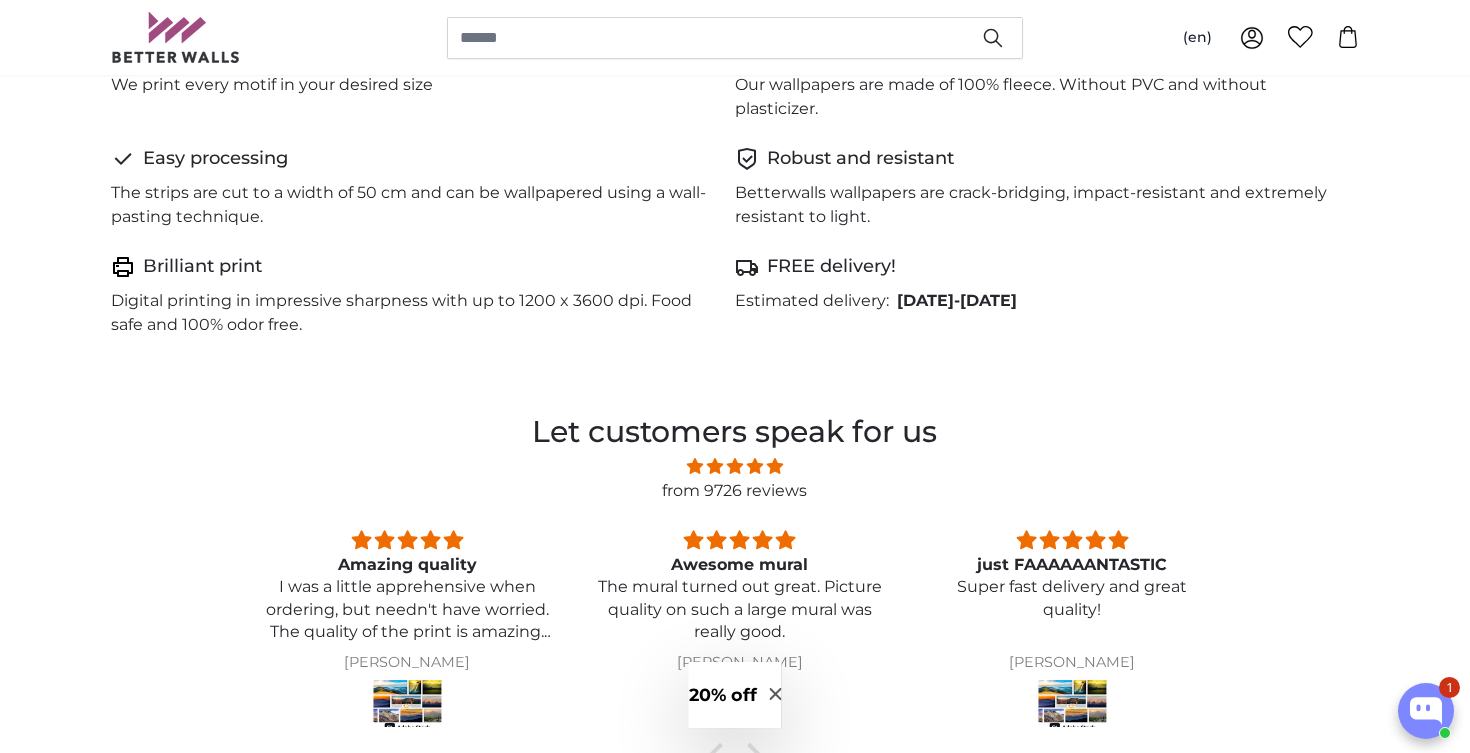 scroll, scrollTop: 1186, scrollLeft: 0, axis: vertical 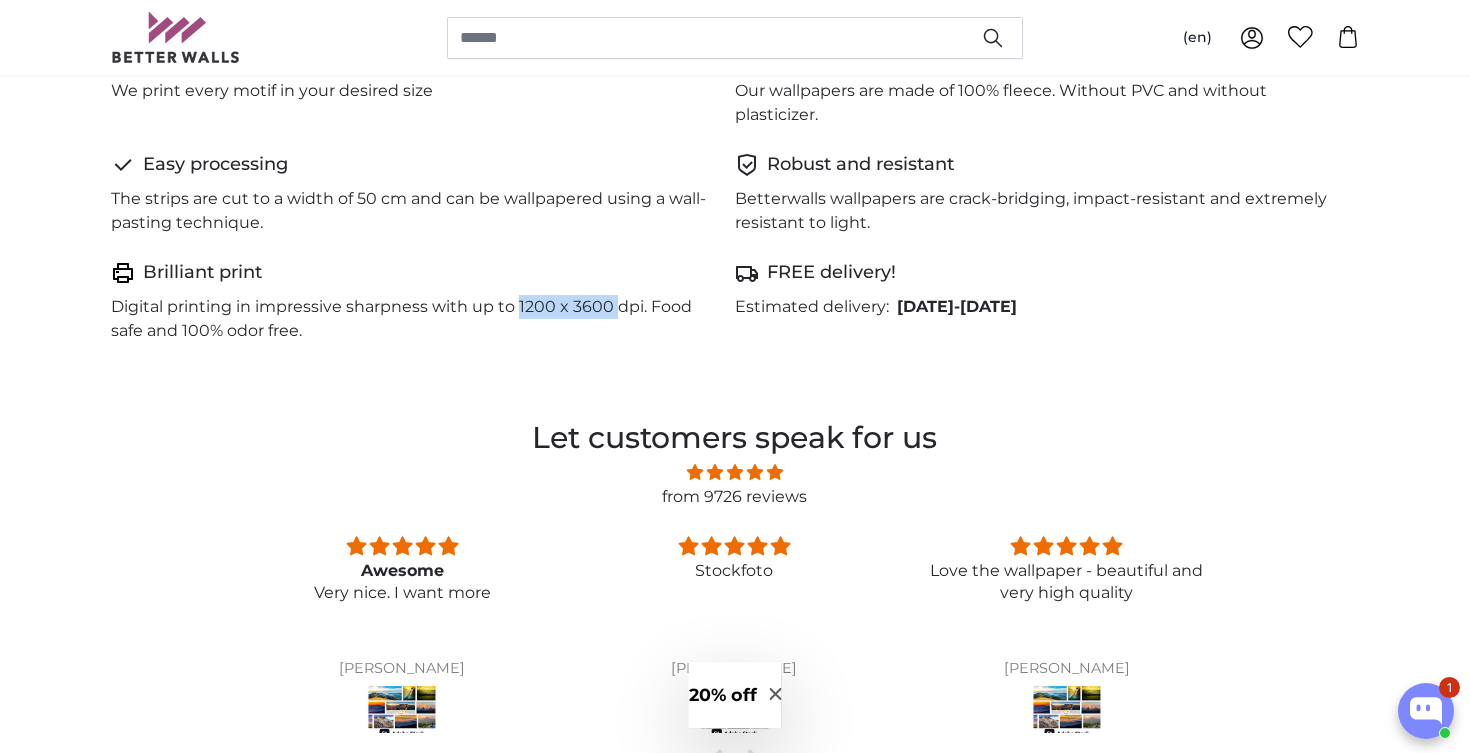 drag, startPoint x: 520, startPoint y: 307, endPoint x: 618, endPoint y: 305, distance: 98.02041 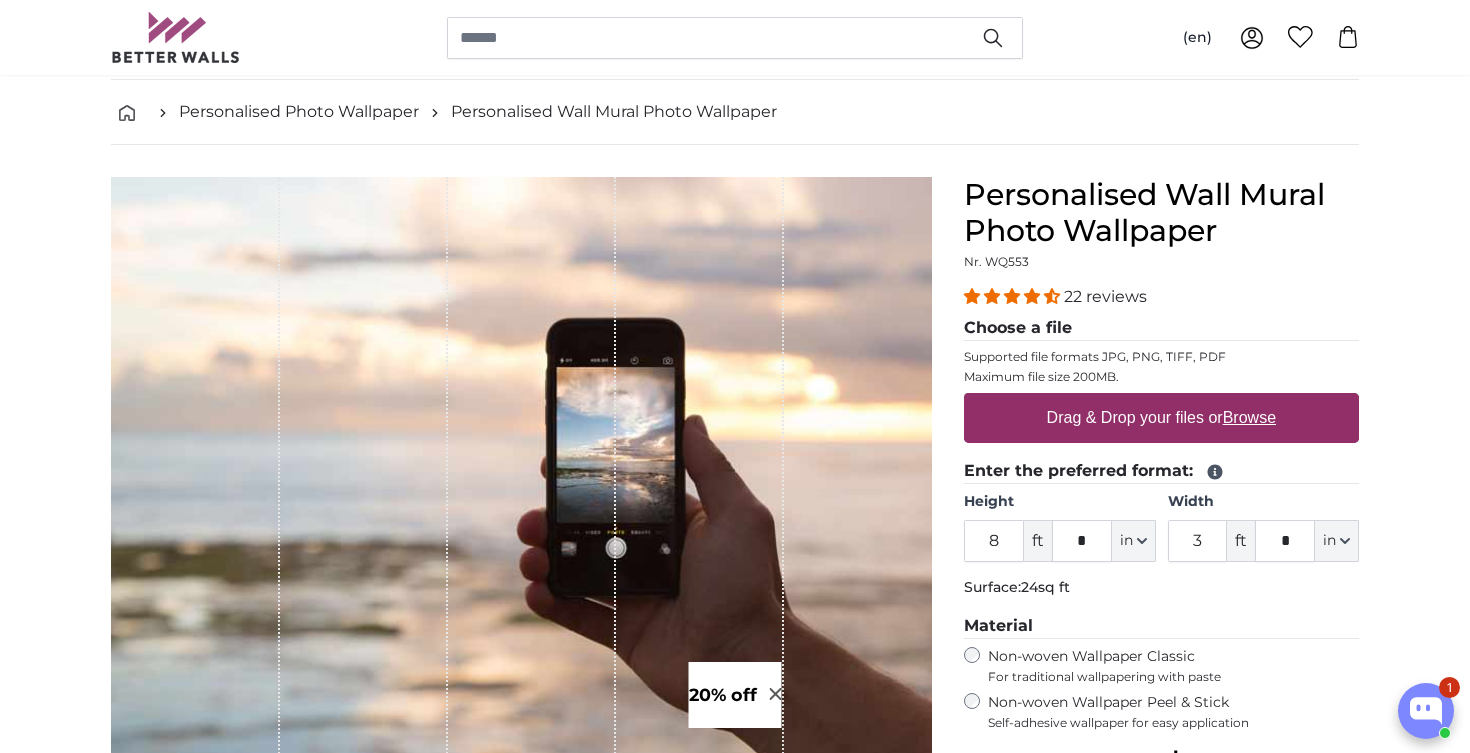 scroll, scrollTop: 314, scrollLeft: 0, axis: vertical 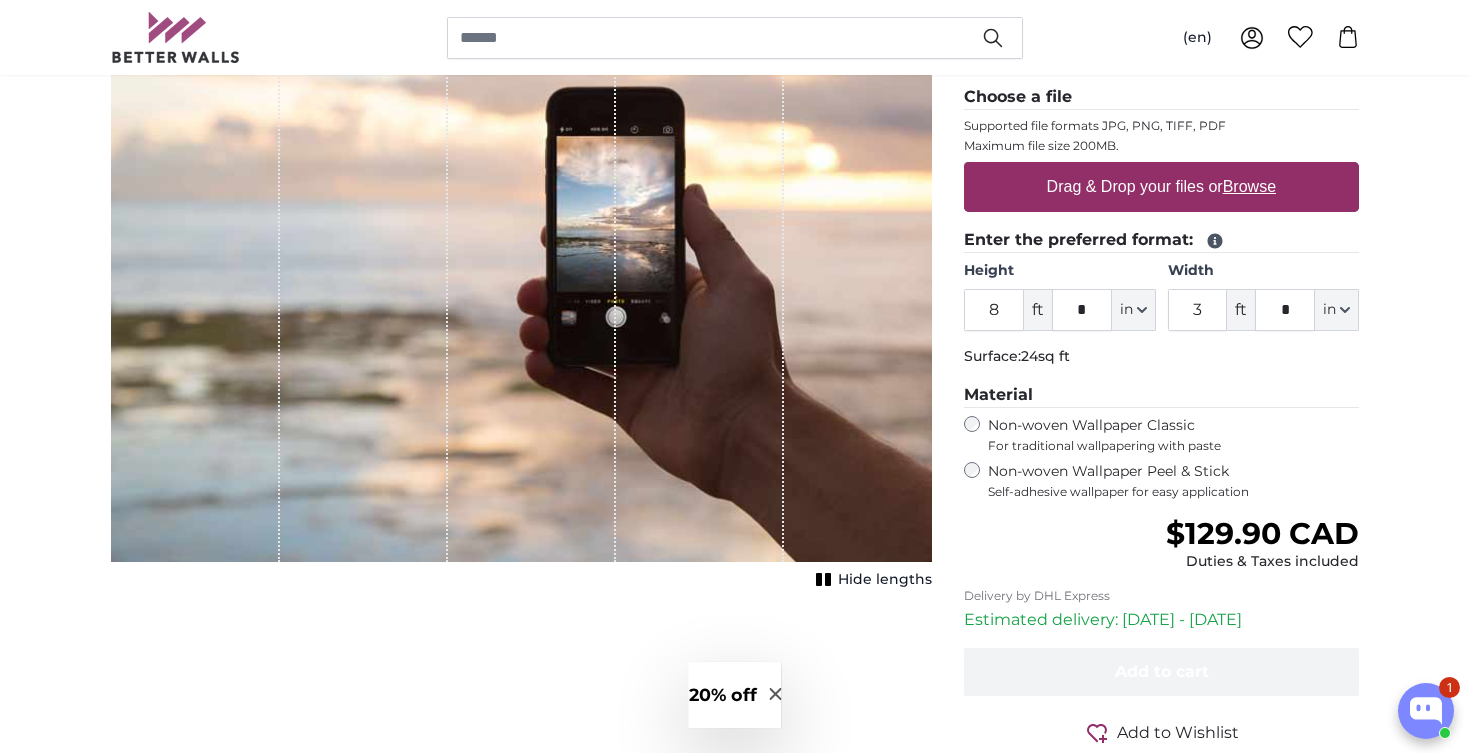 click 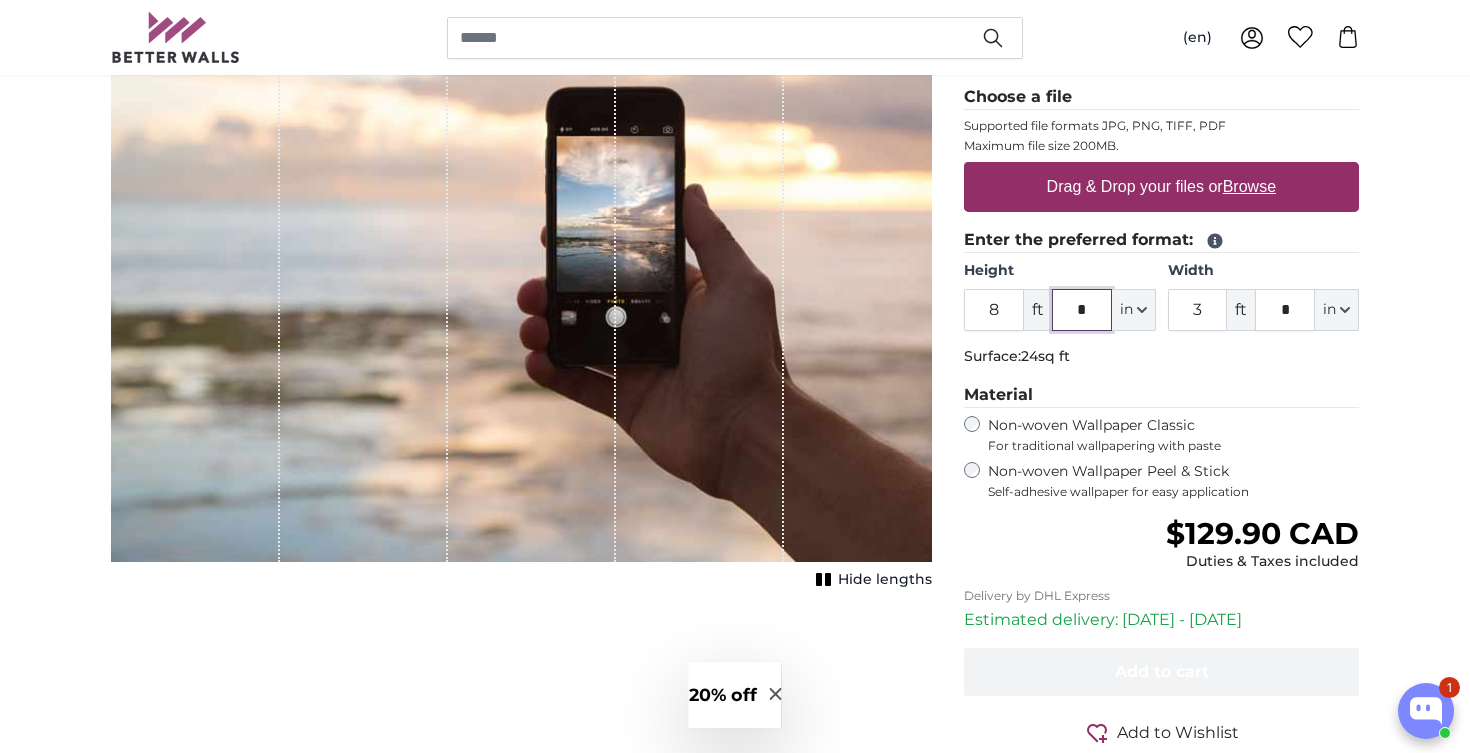 click on "*" 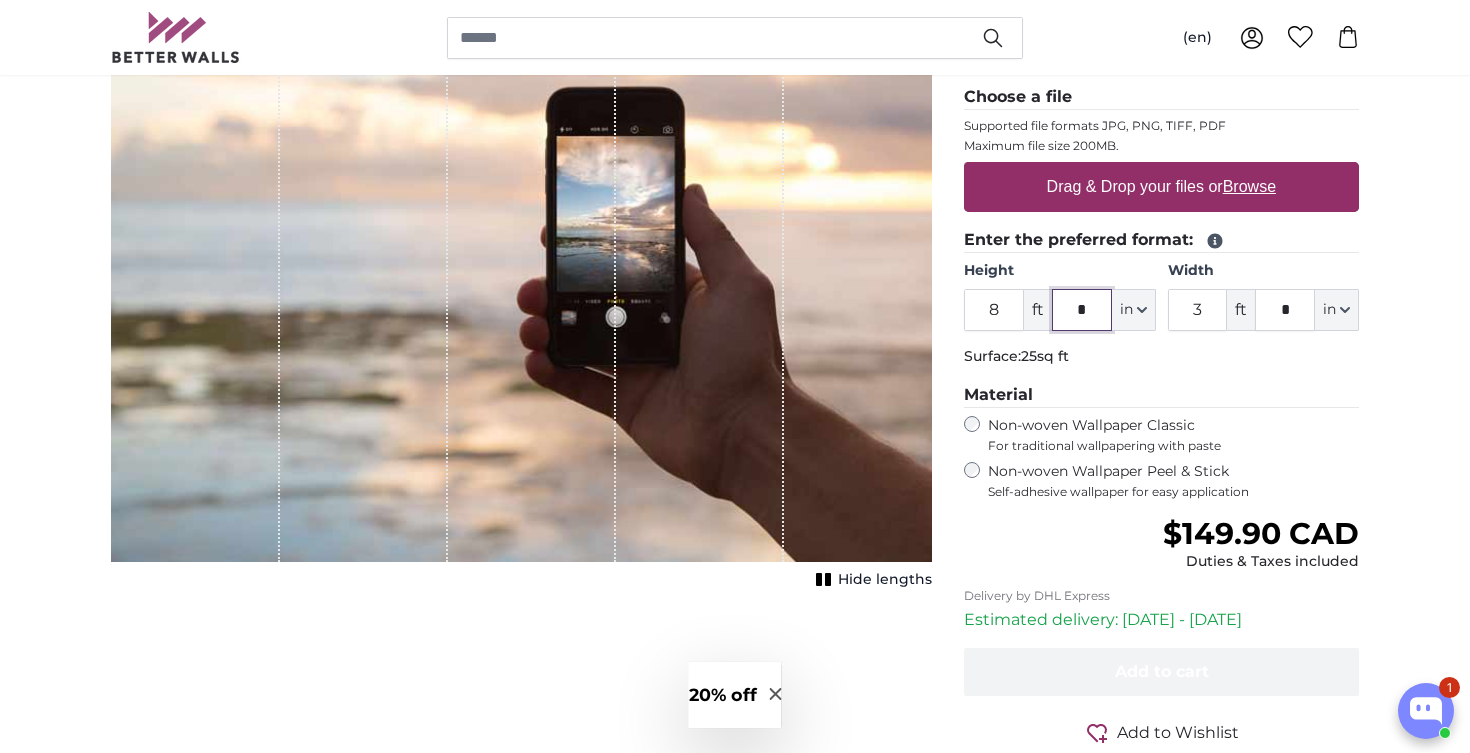 type on "*" 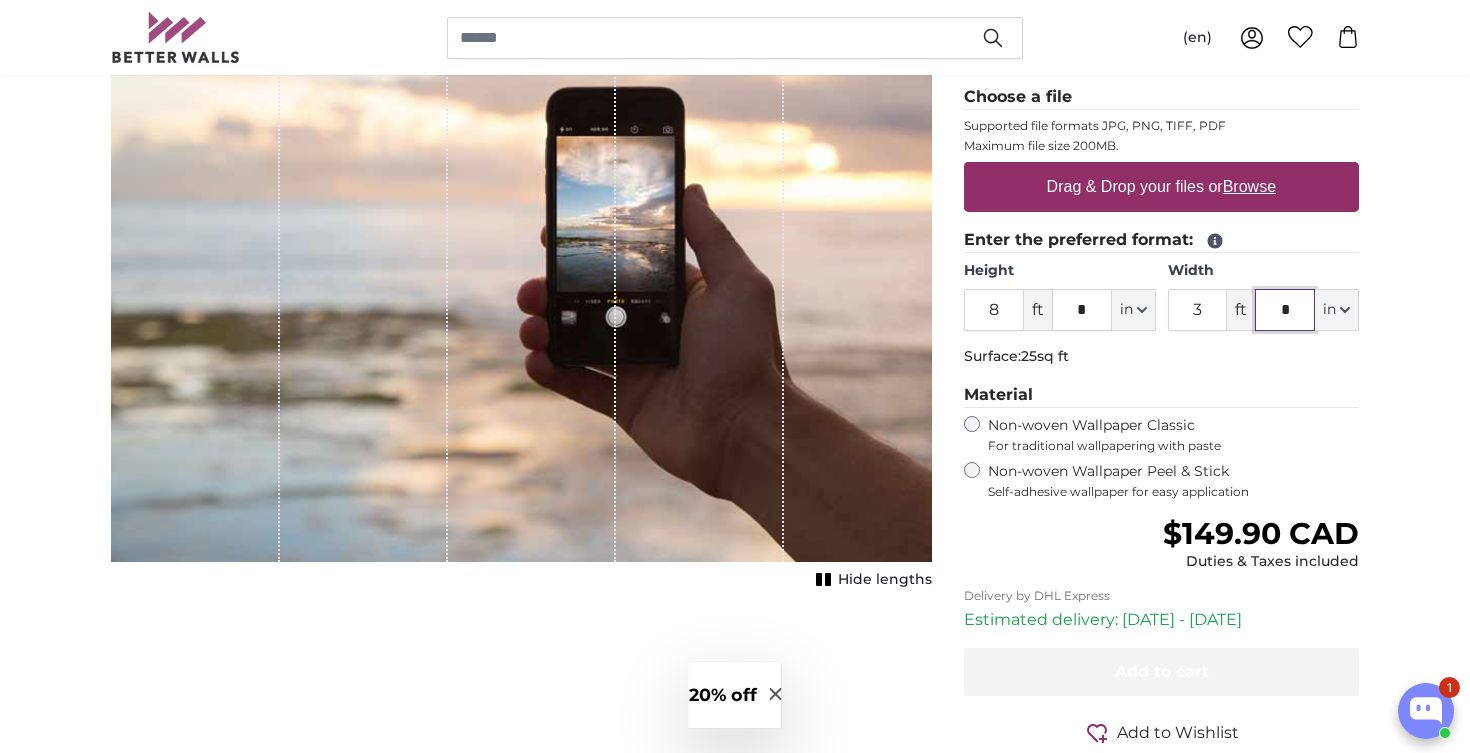 click on "*" 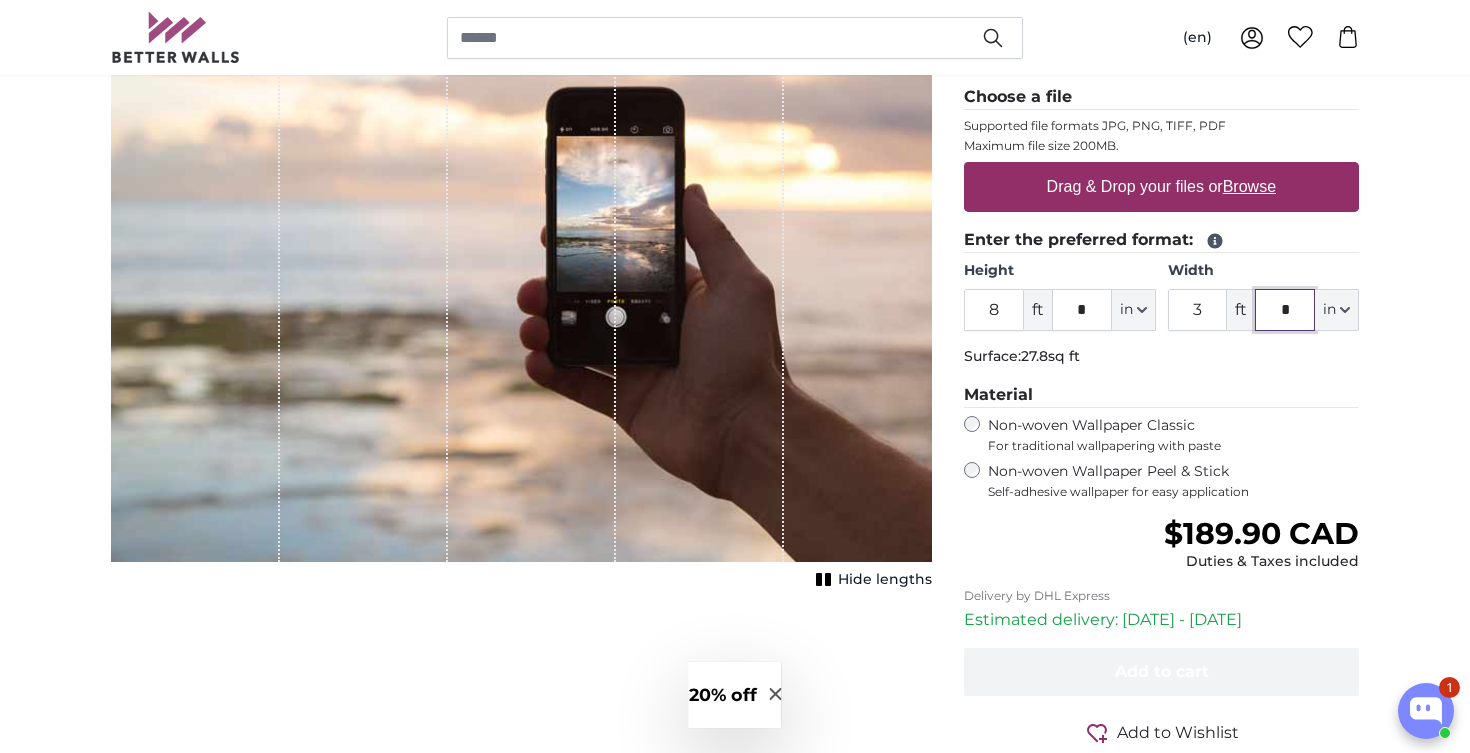 type on "*" 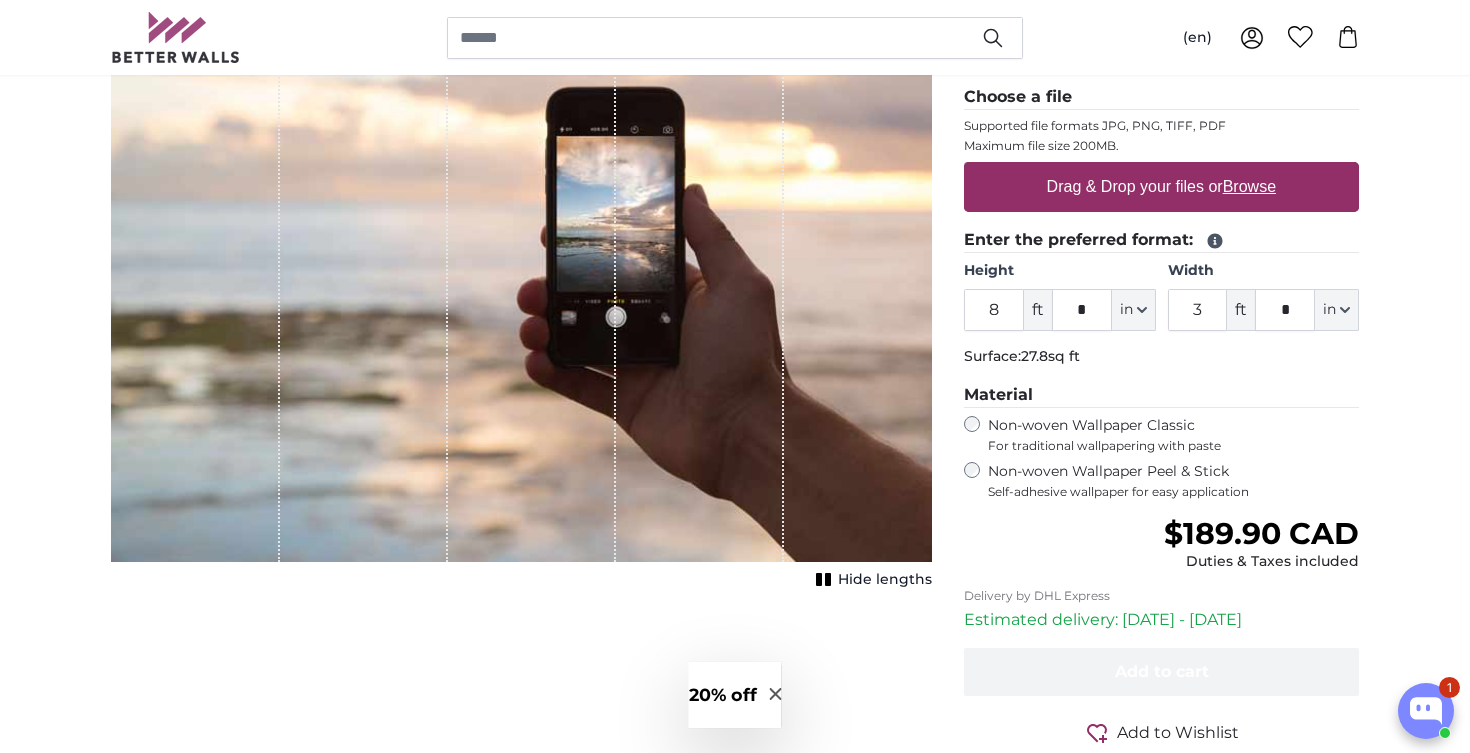 click on "Personalised Photo Wallpaper
Personalised Wall Mural Photo Wallpaper
Personalised Wall Mural Photo Wallpaper
Cancel
Crop image" at bounding box center [735, 2240] 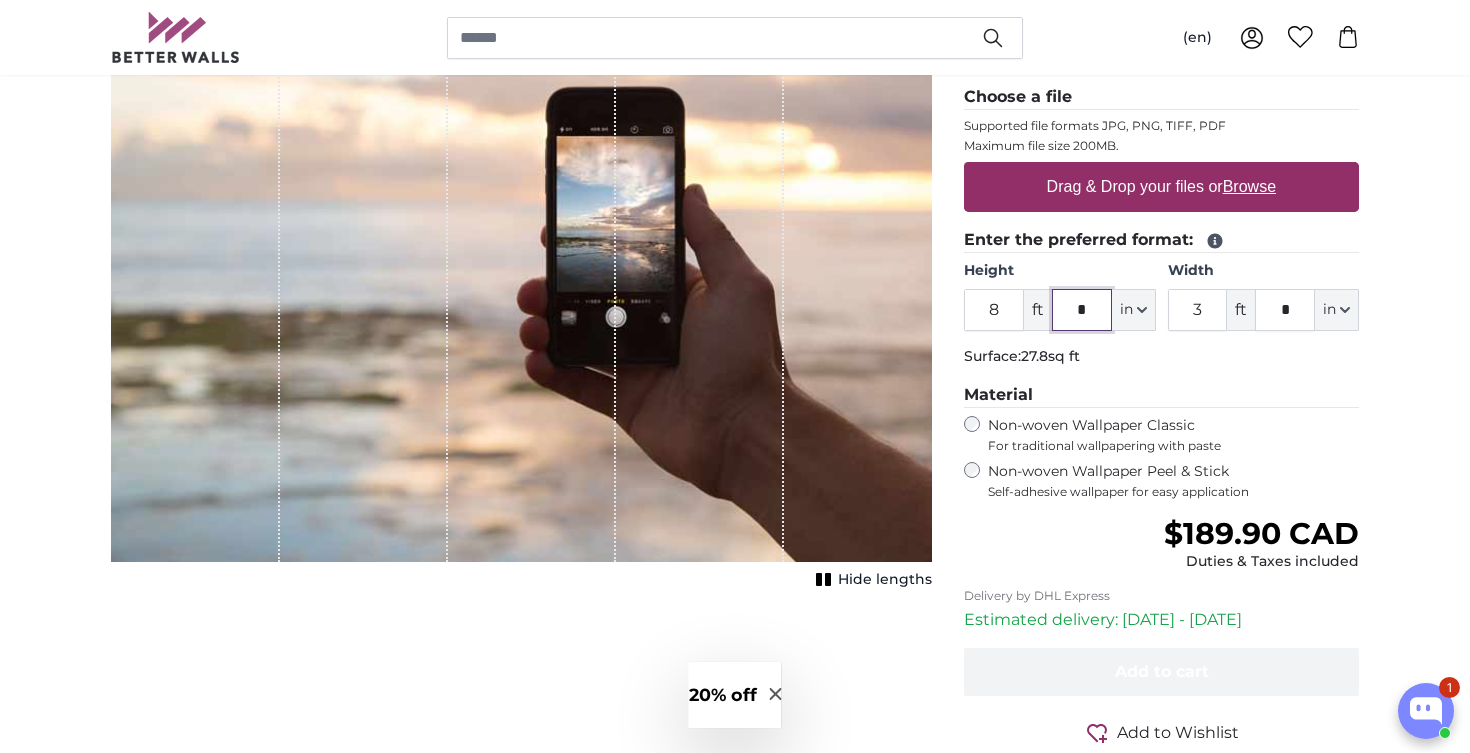 click on "*" 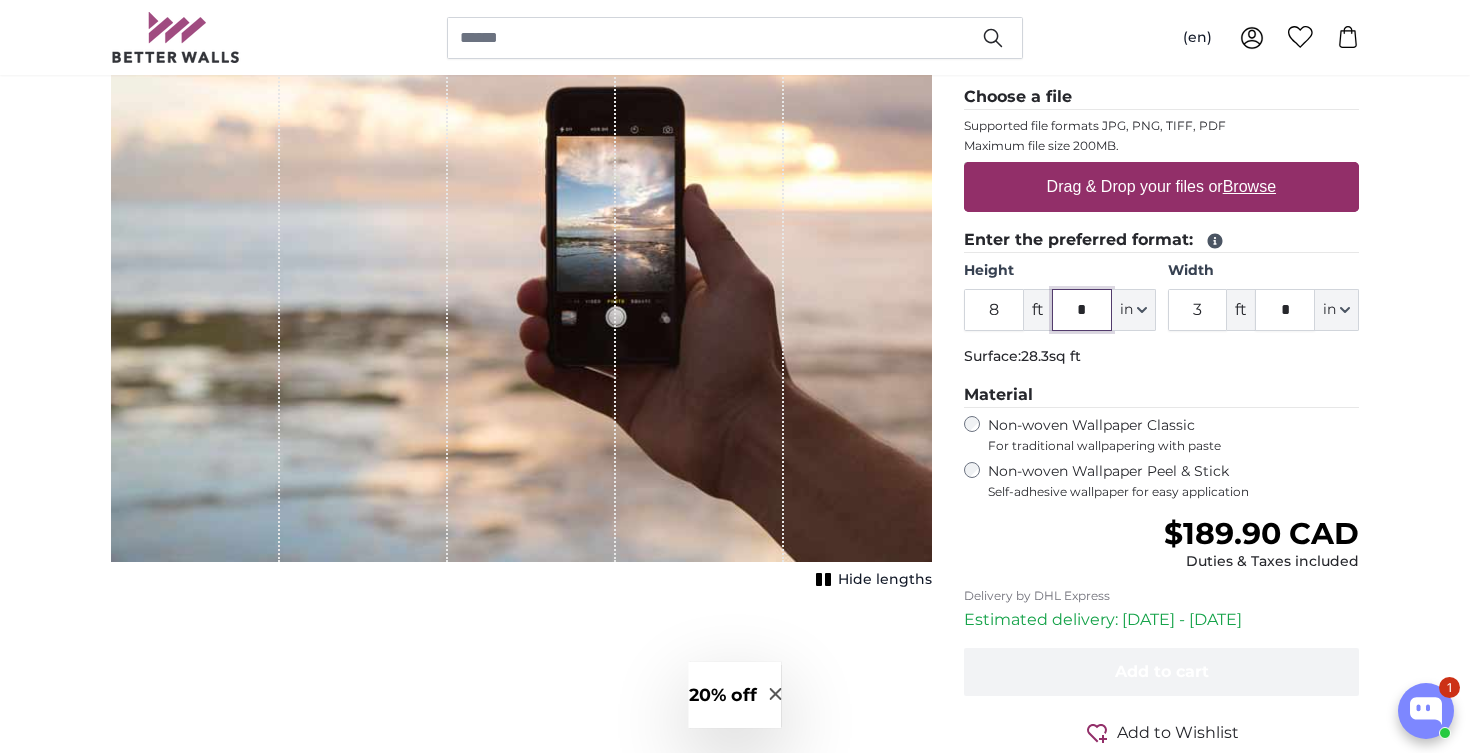 type on "*" 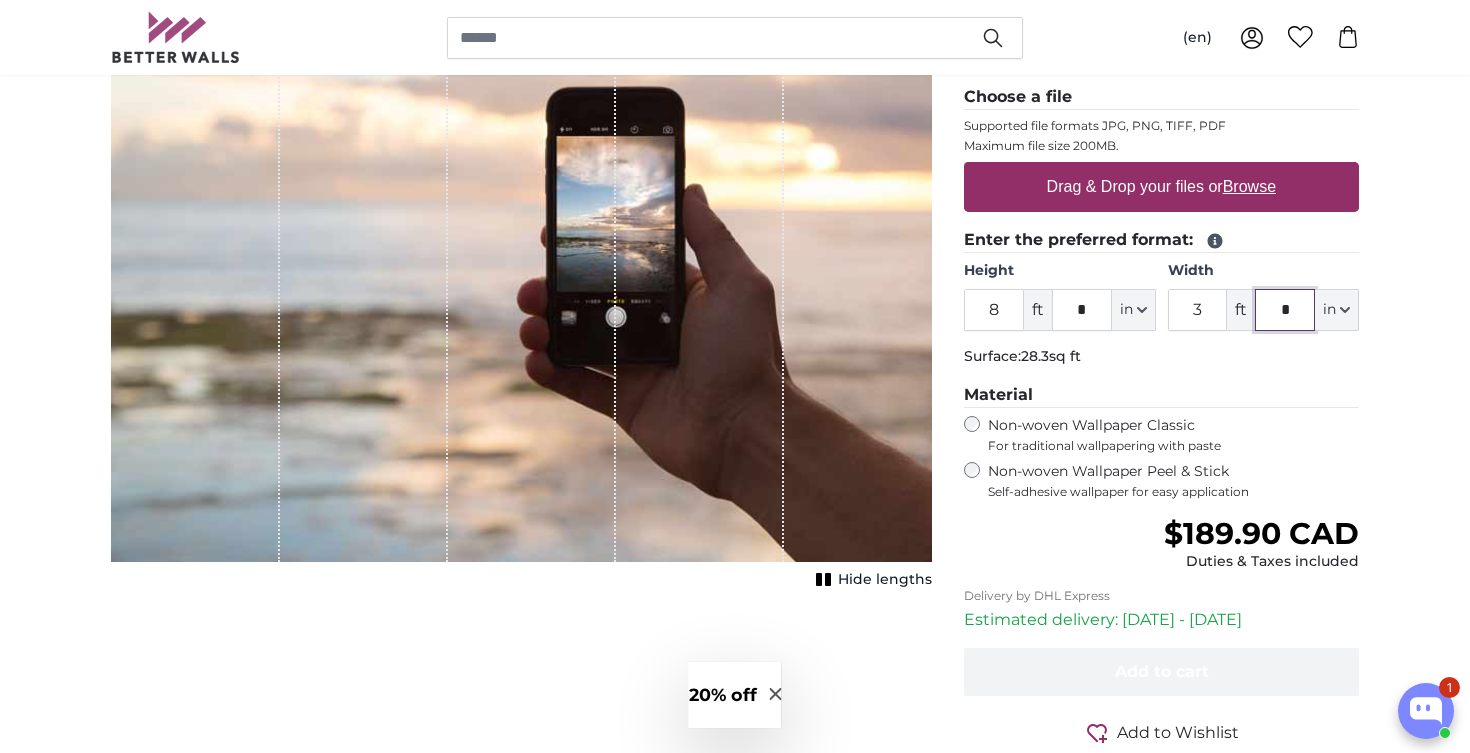 click on "*" 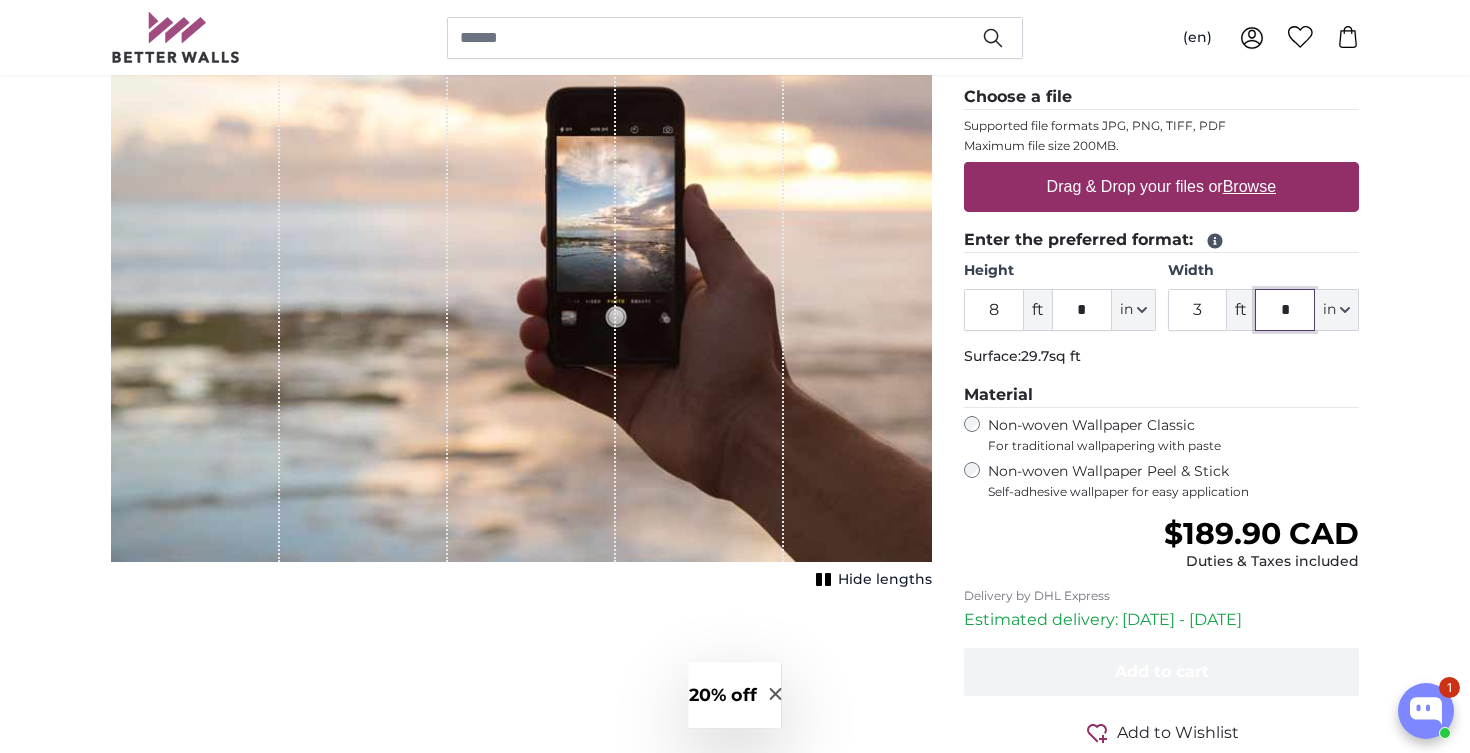 type on "*" 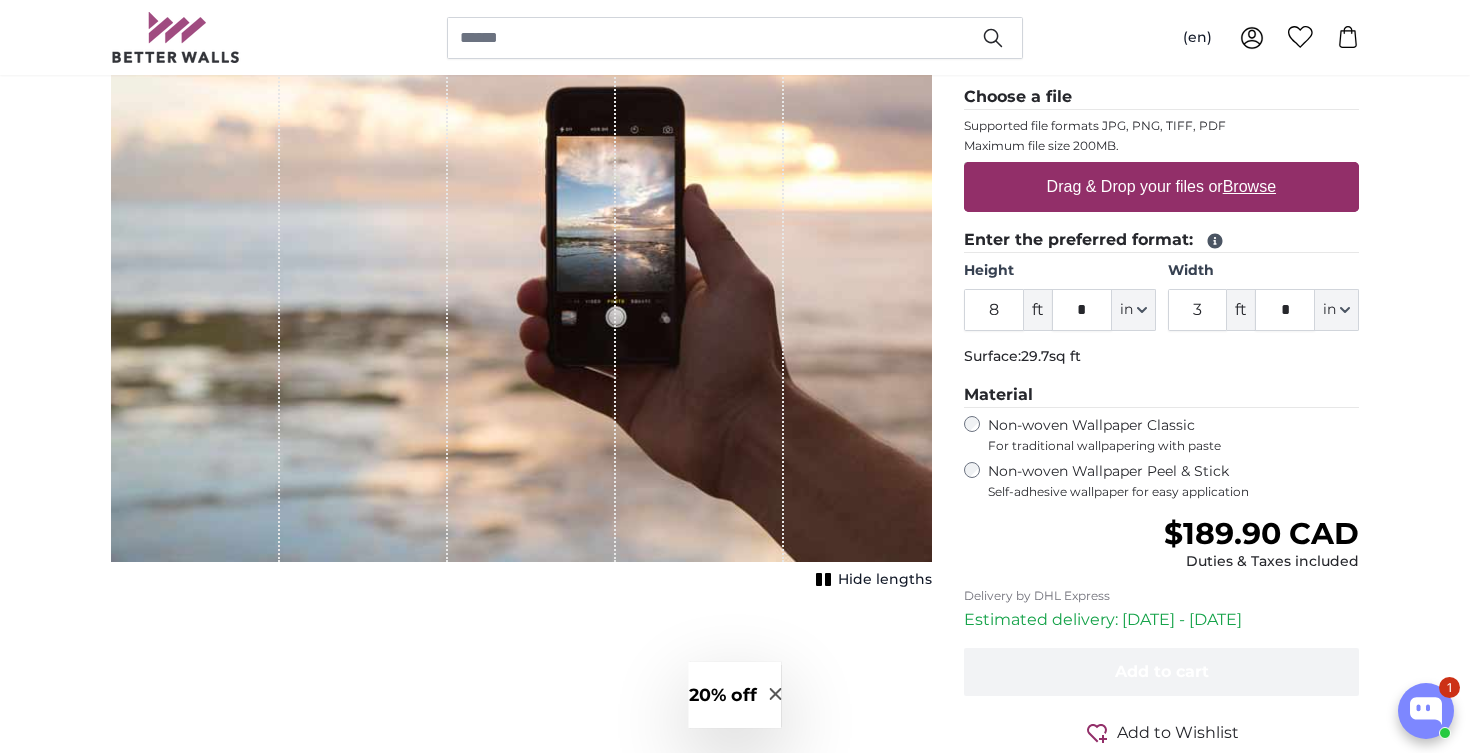 click on "Personalised Photo Wallpaper
Personalised Wall Mural Photo Wallpaper
Personalised Wall Mural Photo Wallpaper
Cancel
Crop image" at bounding box center [735, 2240] 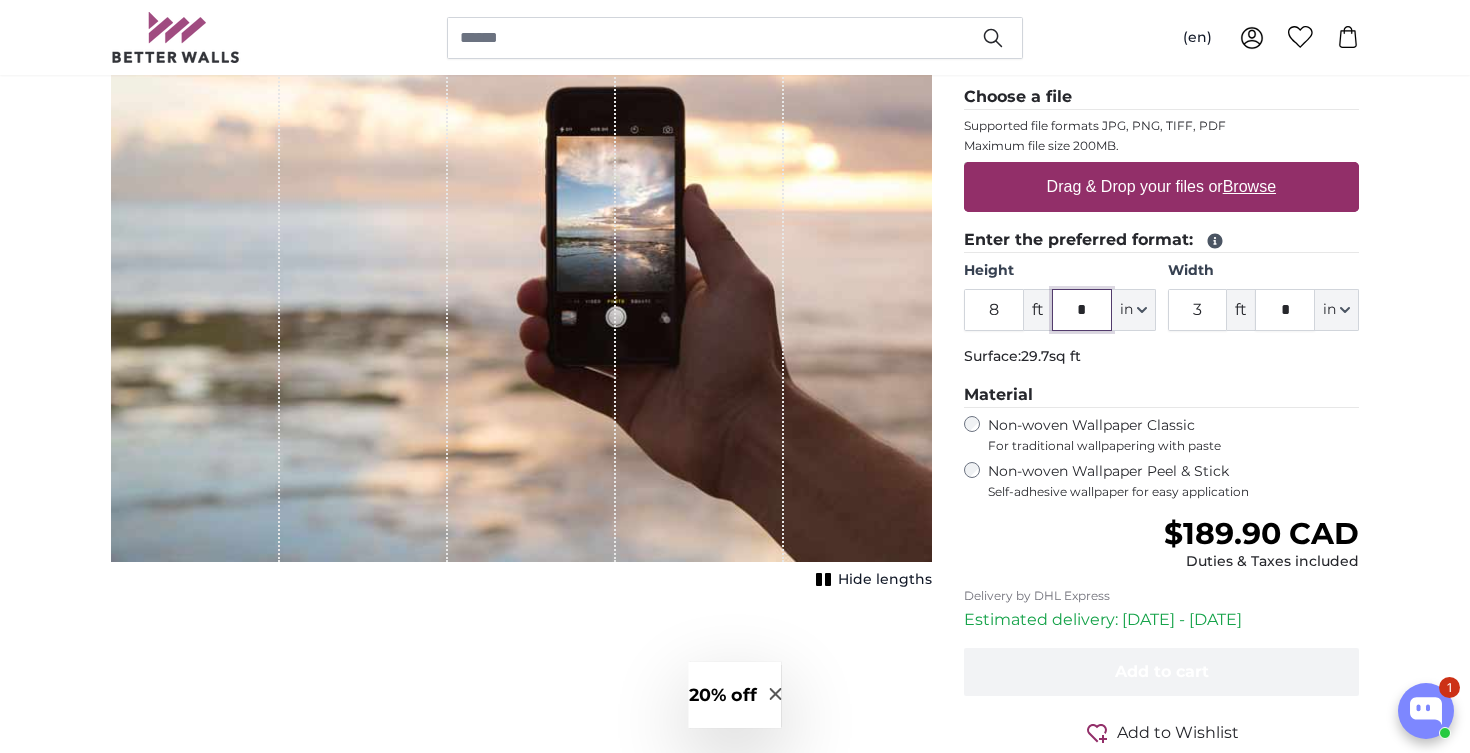 click on "*" 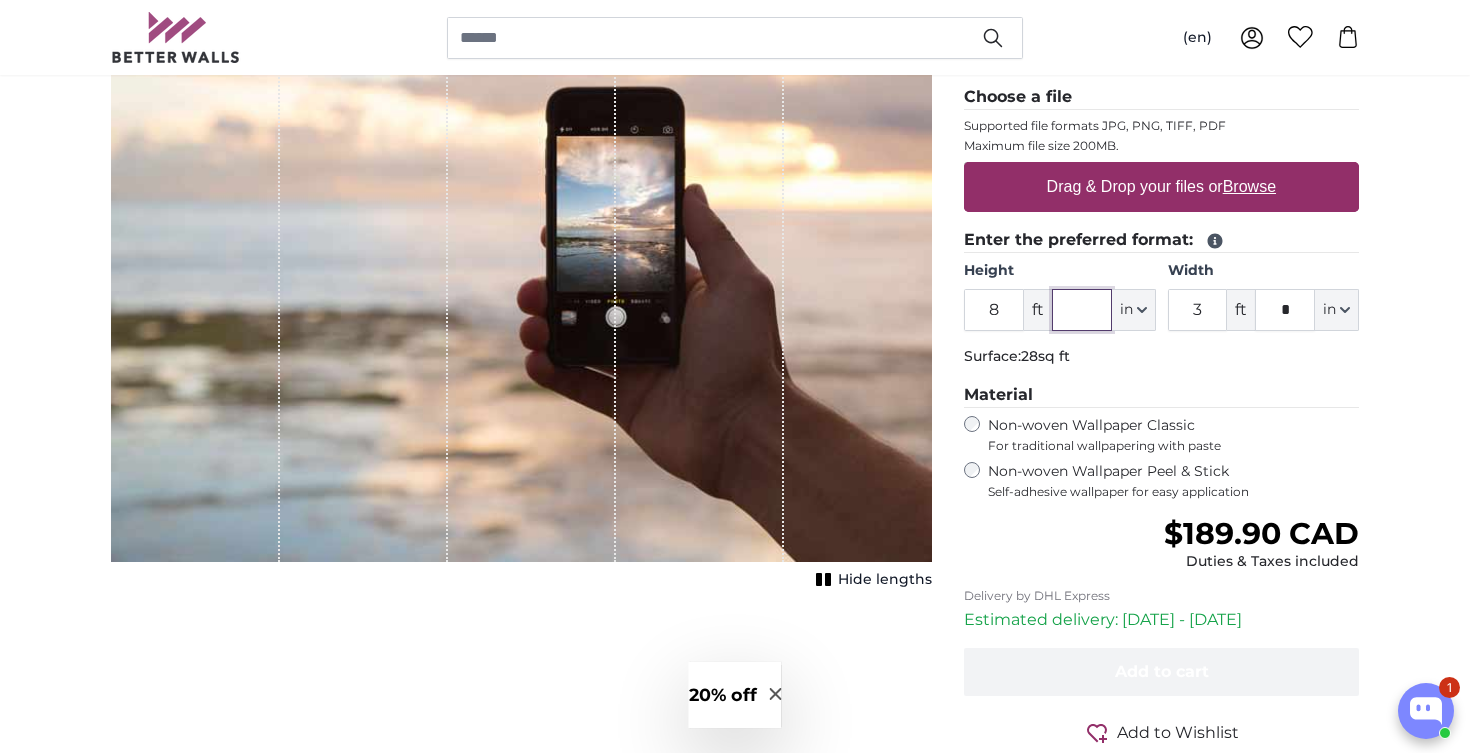 type 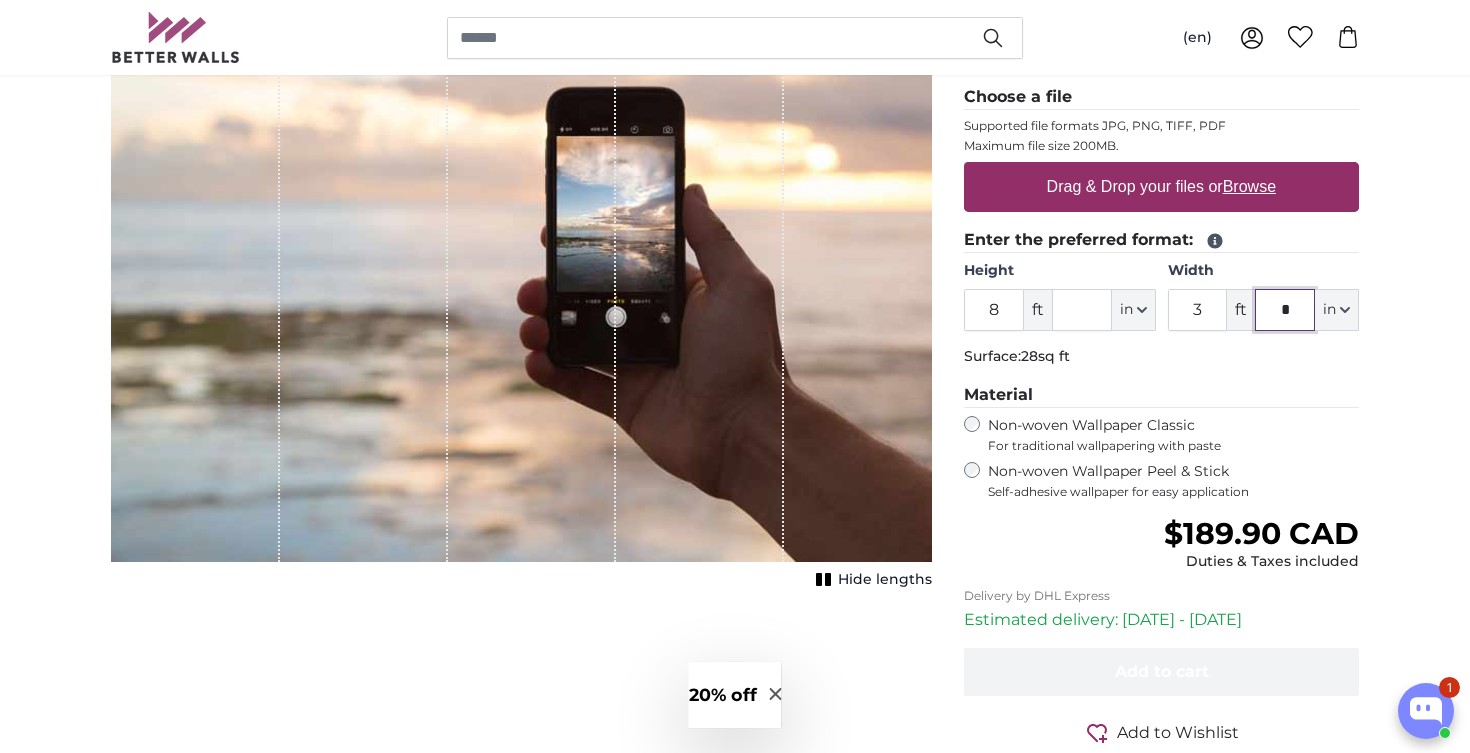 click on "*" 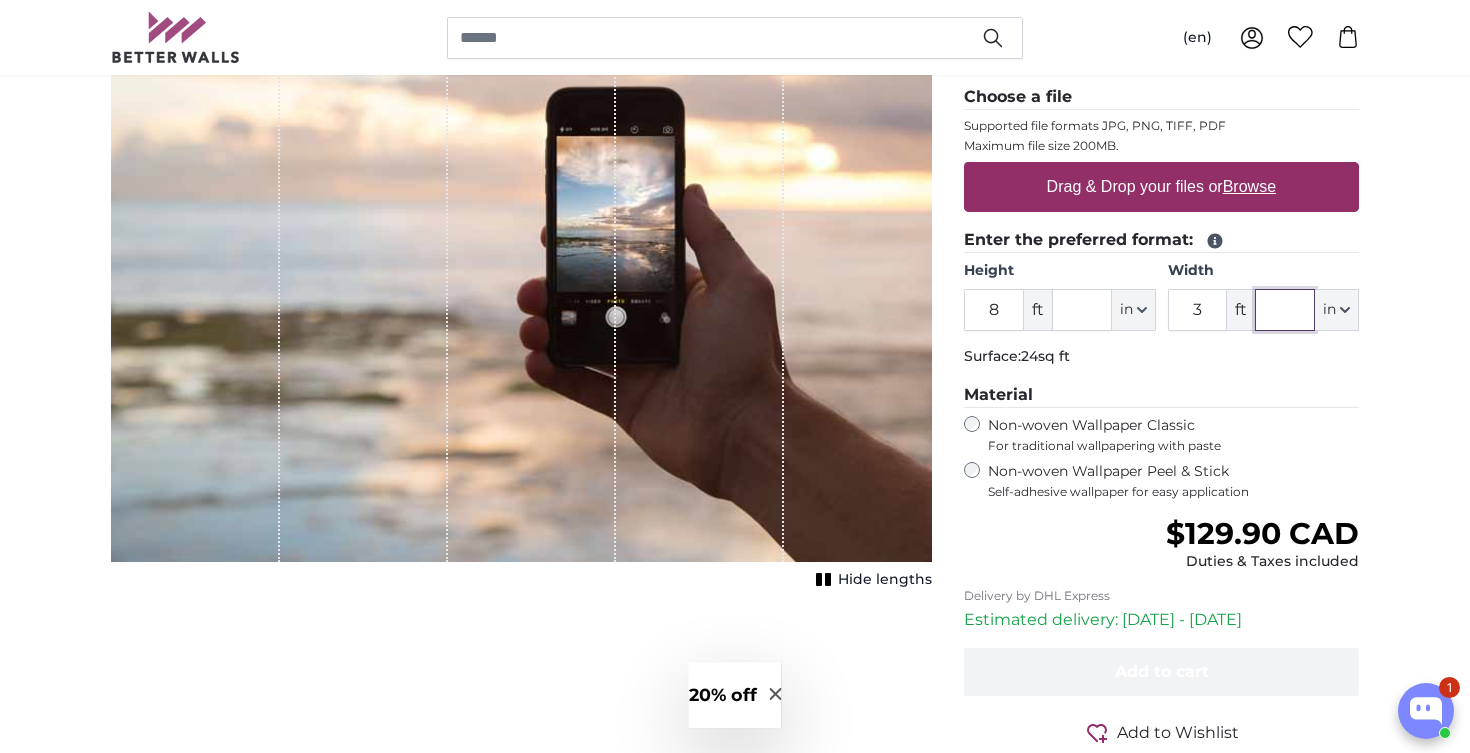 type 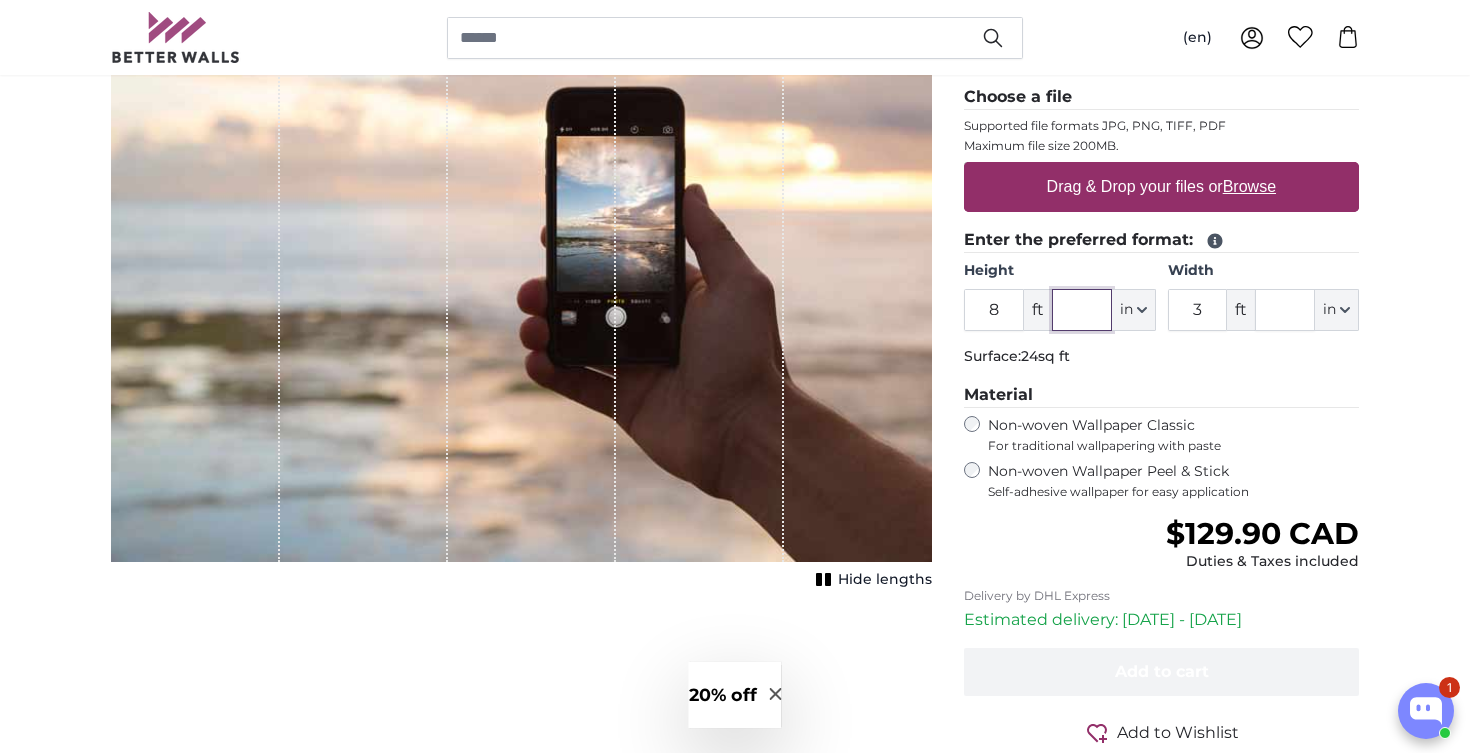 click 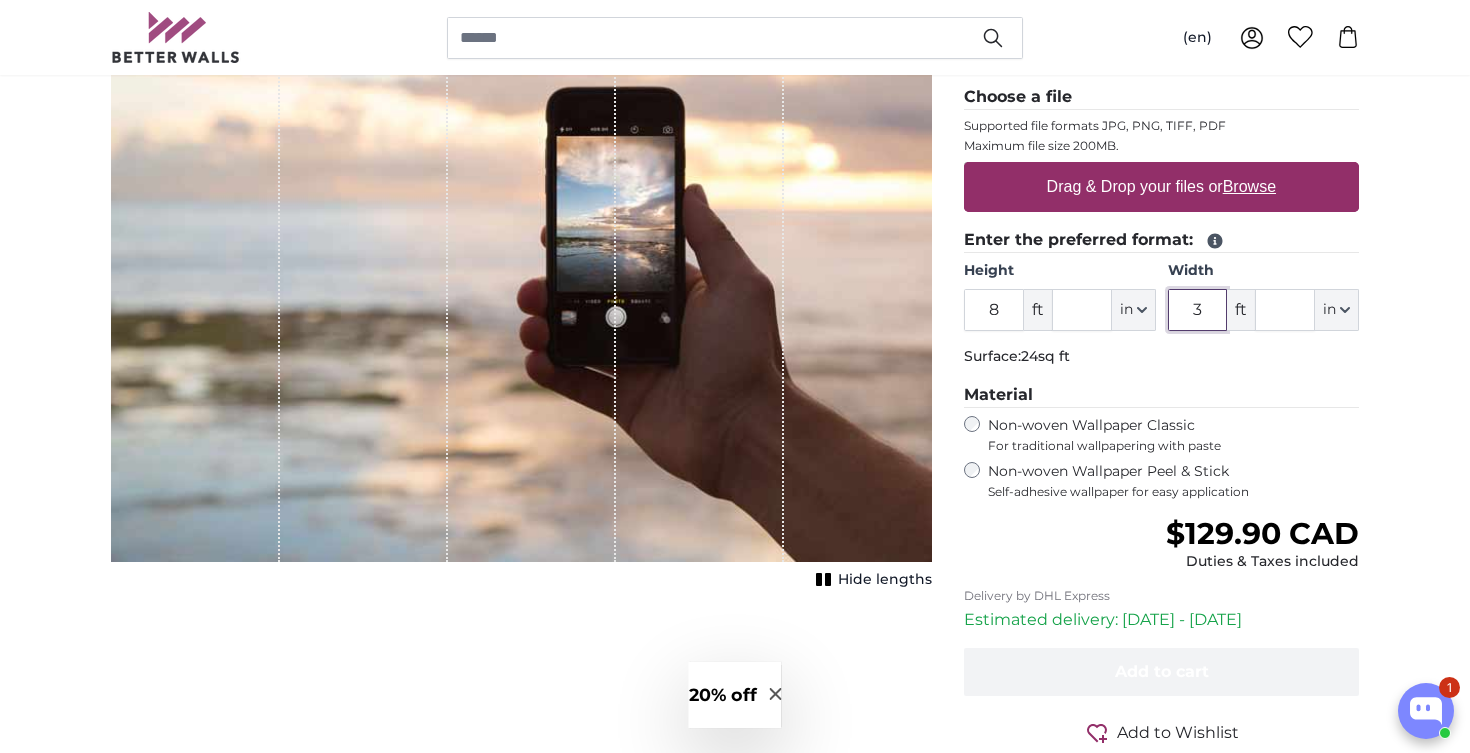 click on "3" at bounding box center [1198, 310] 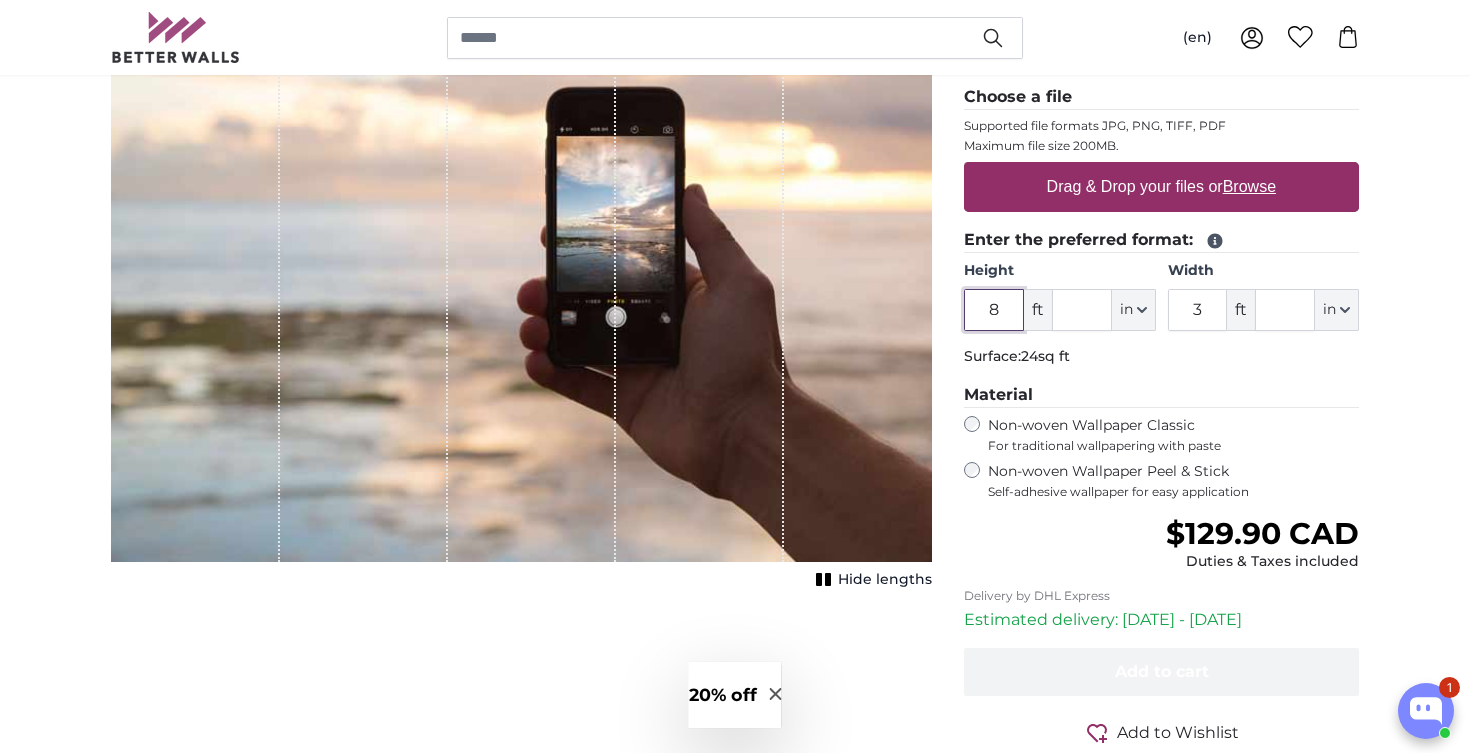 click on "8" at bounding box center (994, 310) 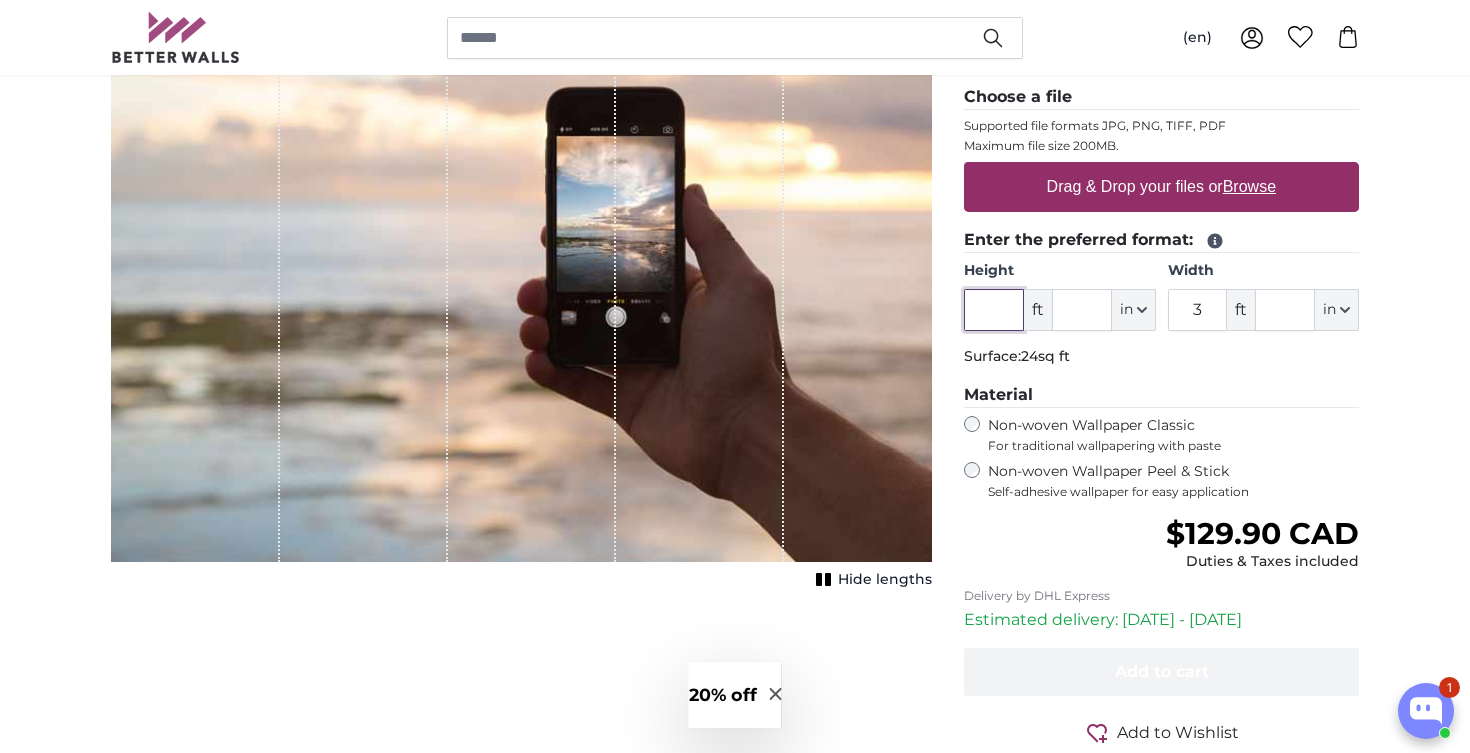 type on "9" 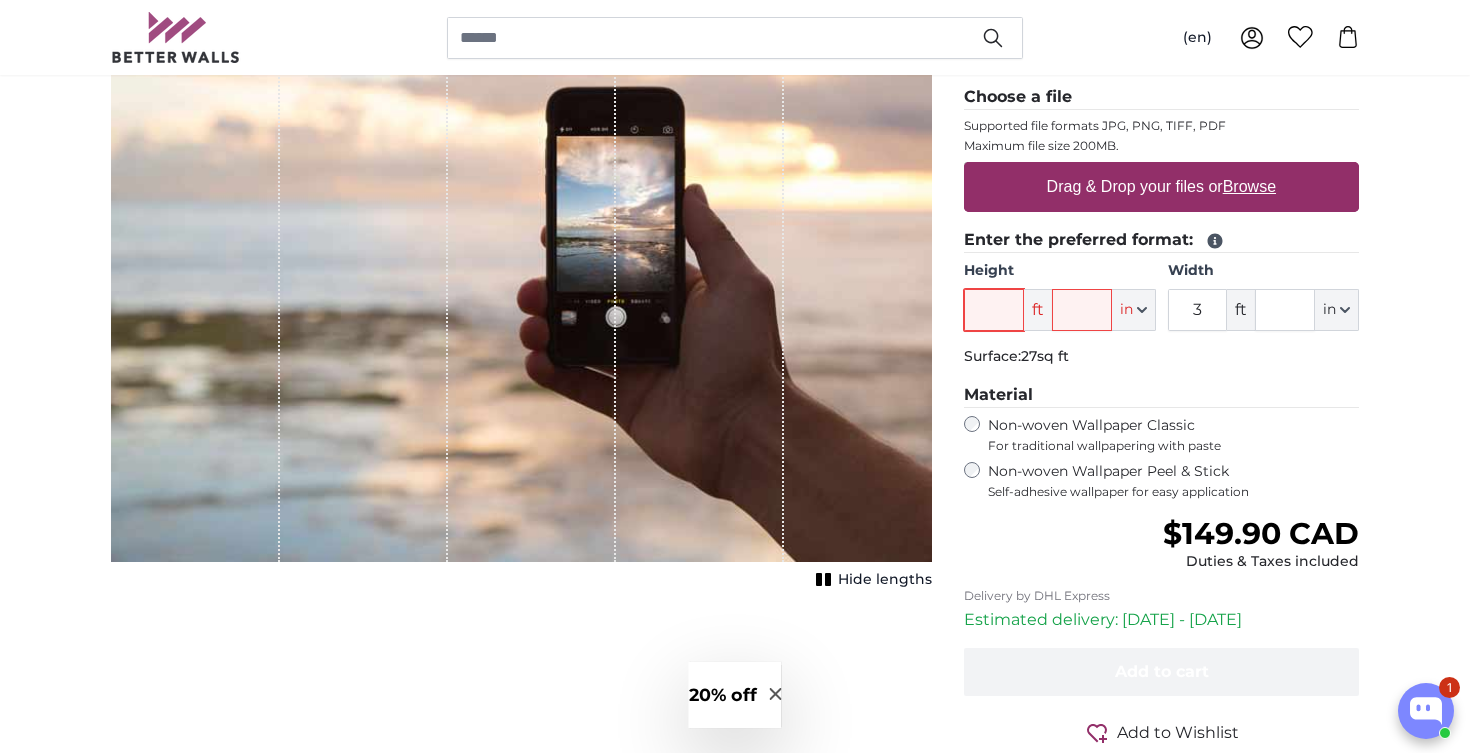 type on "8" 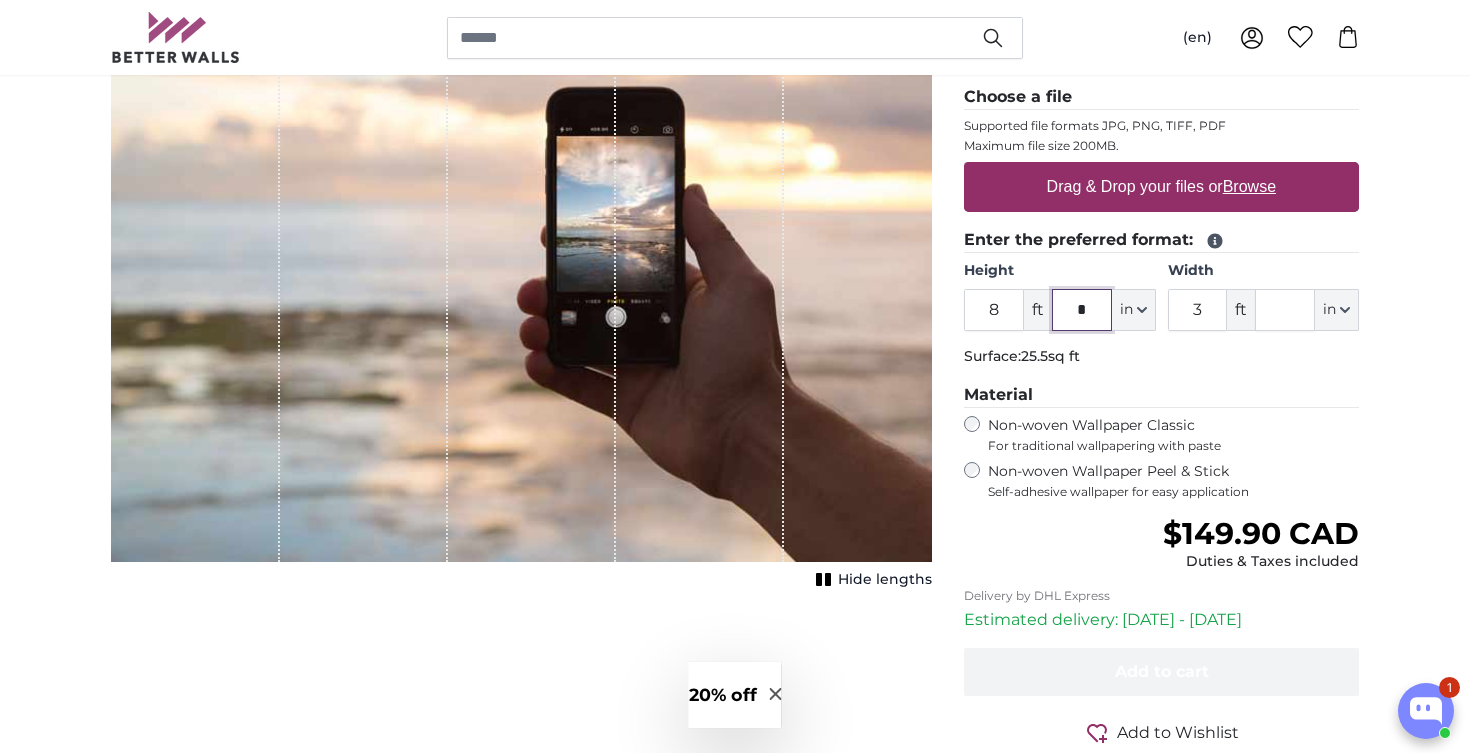 type on "*" 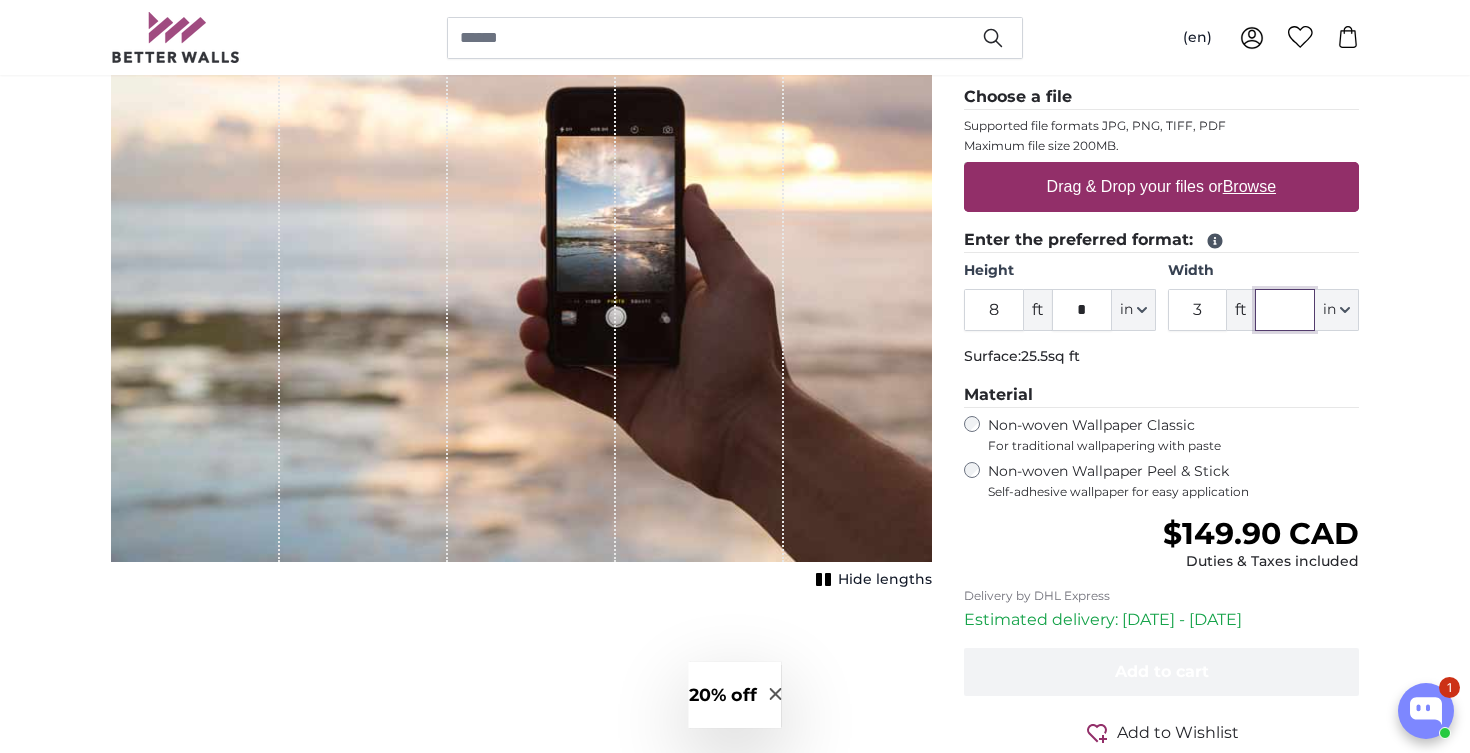 click 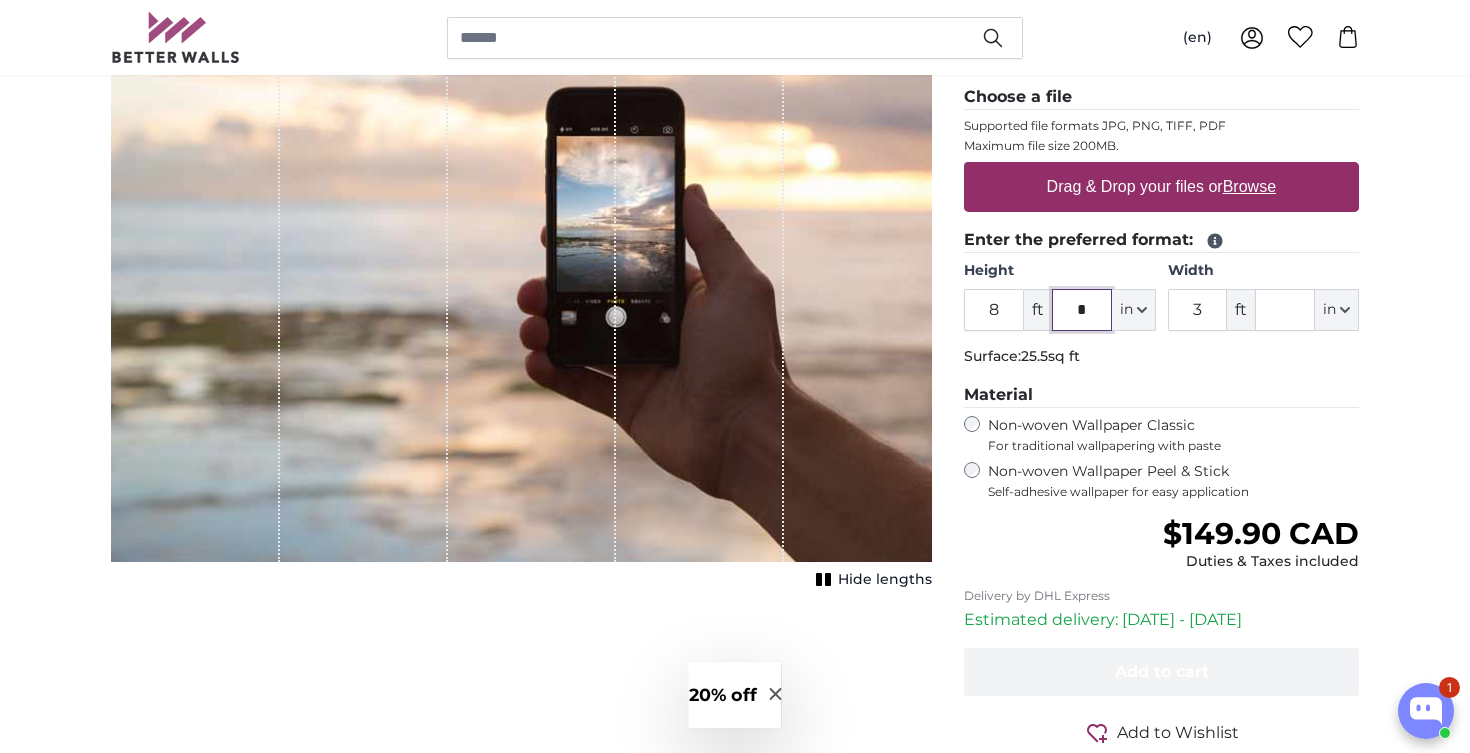 click on "*" 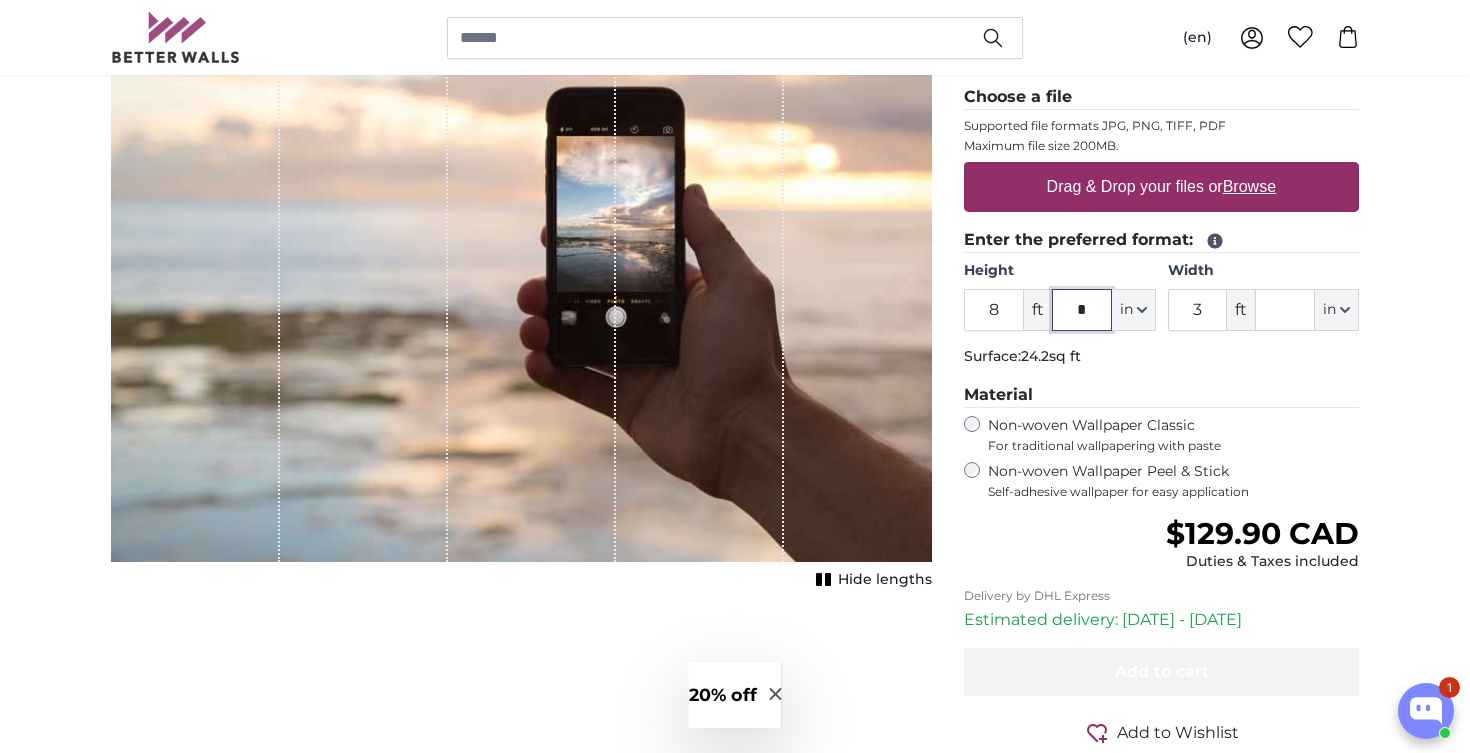 type on "*" 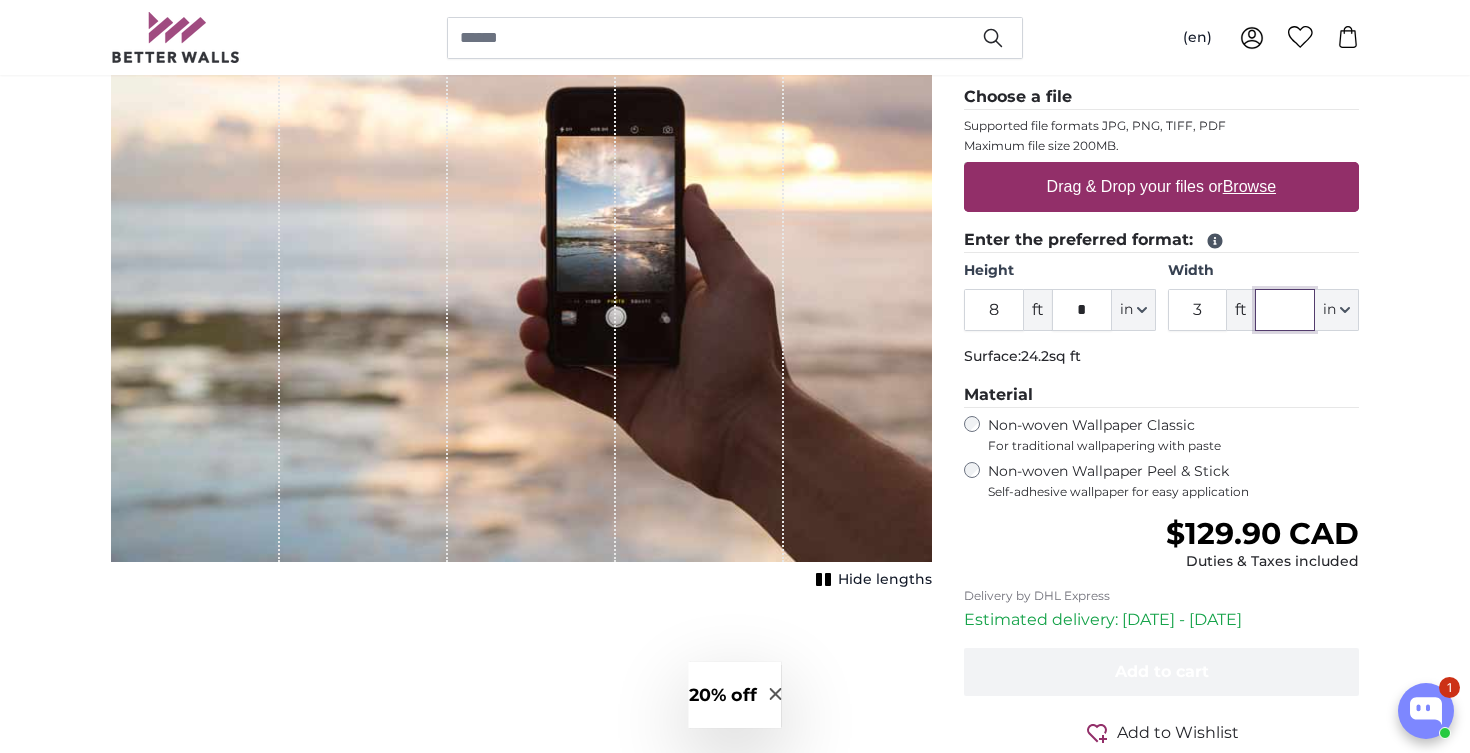 click 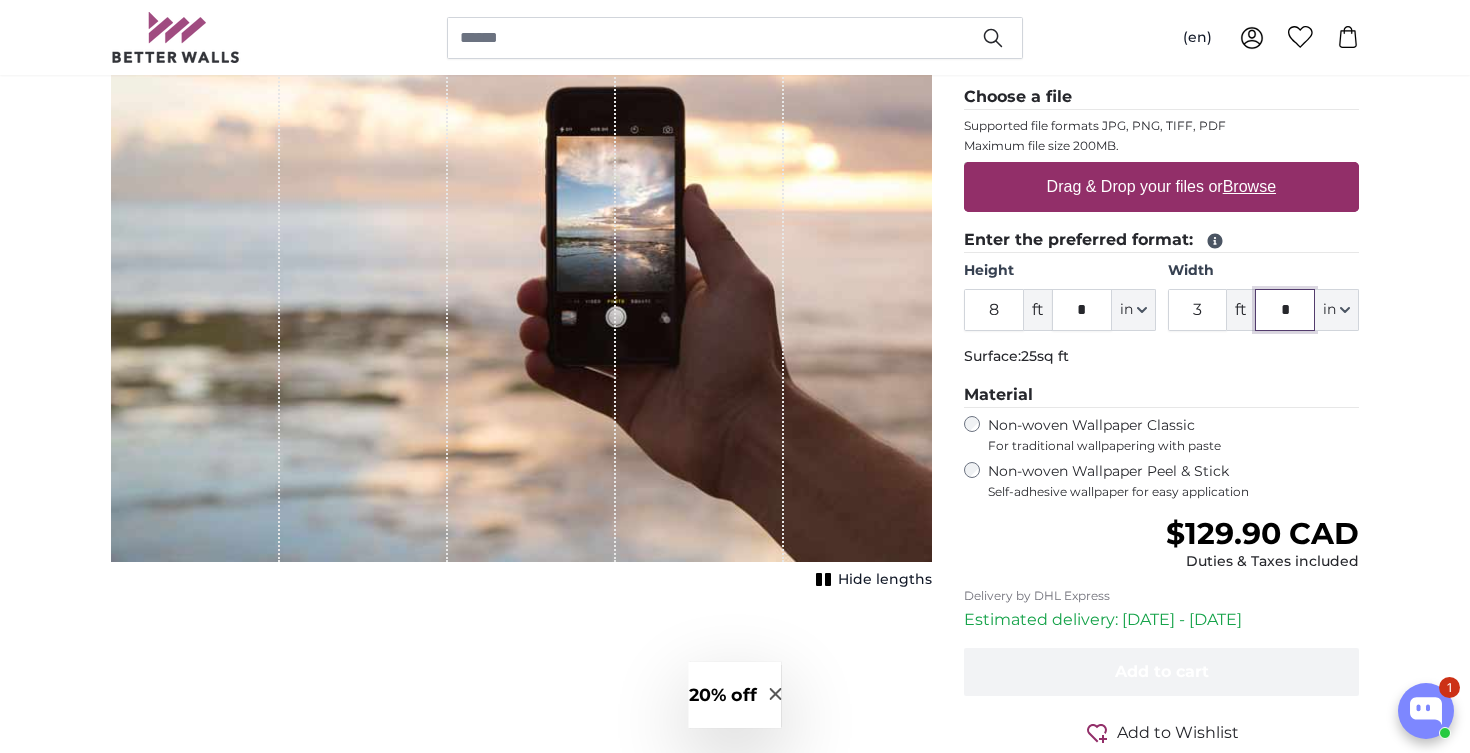 type on "*" 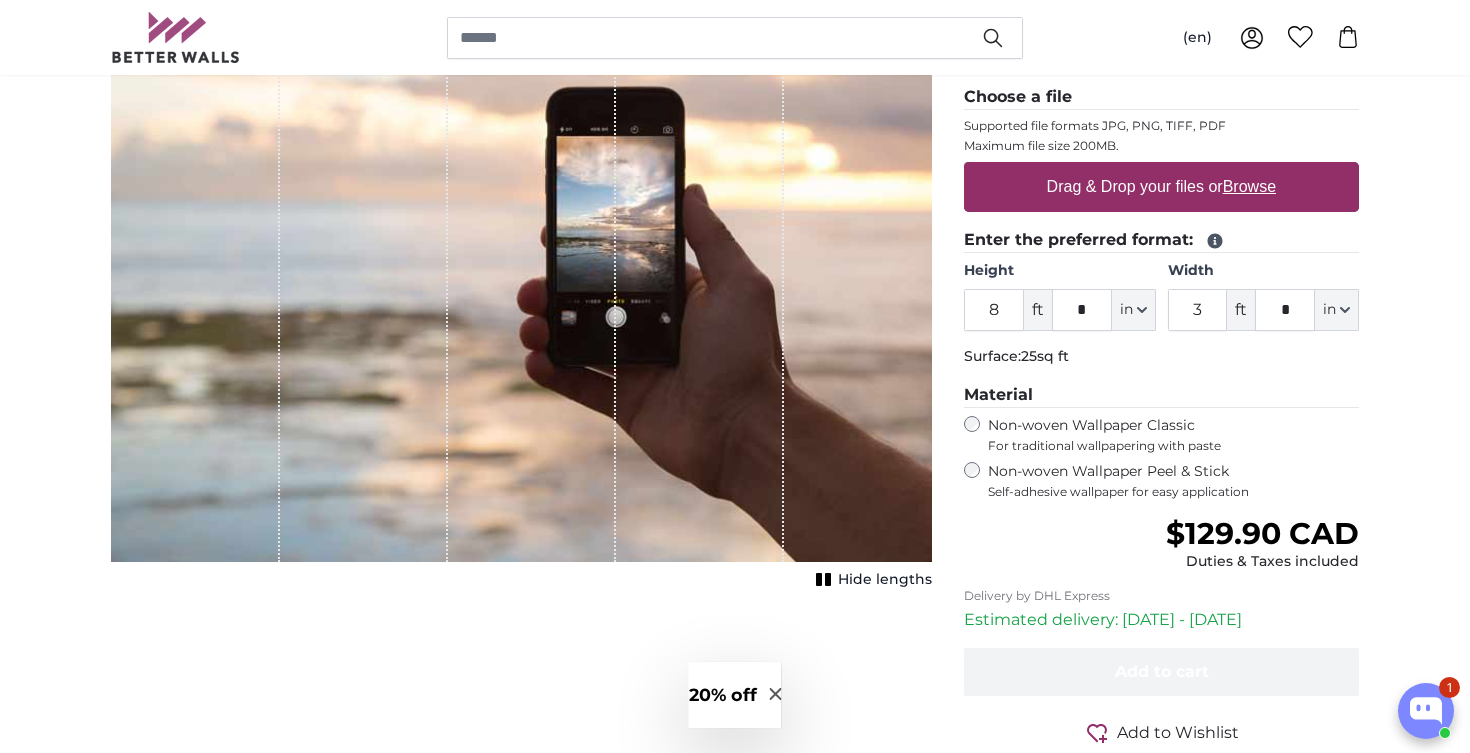 click on "Material" at bounding box center [1161, 395] 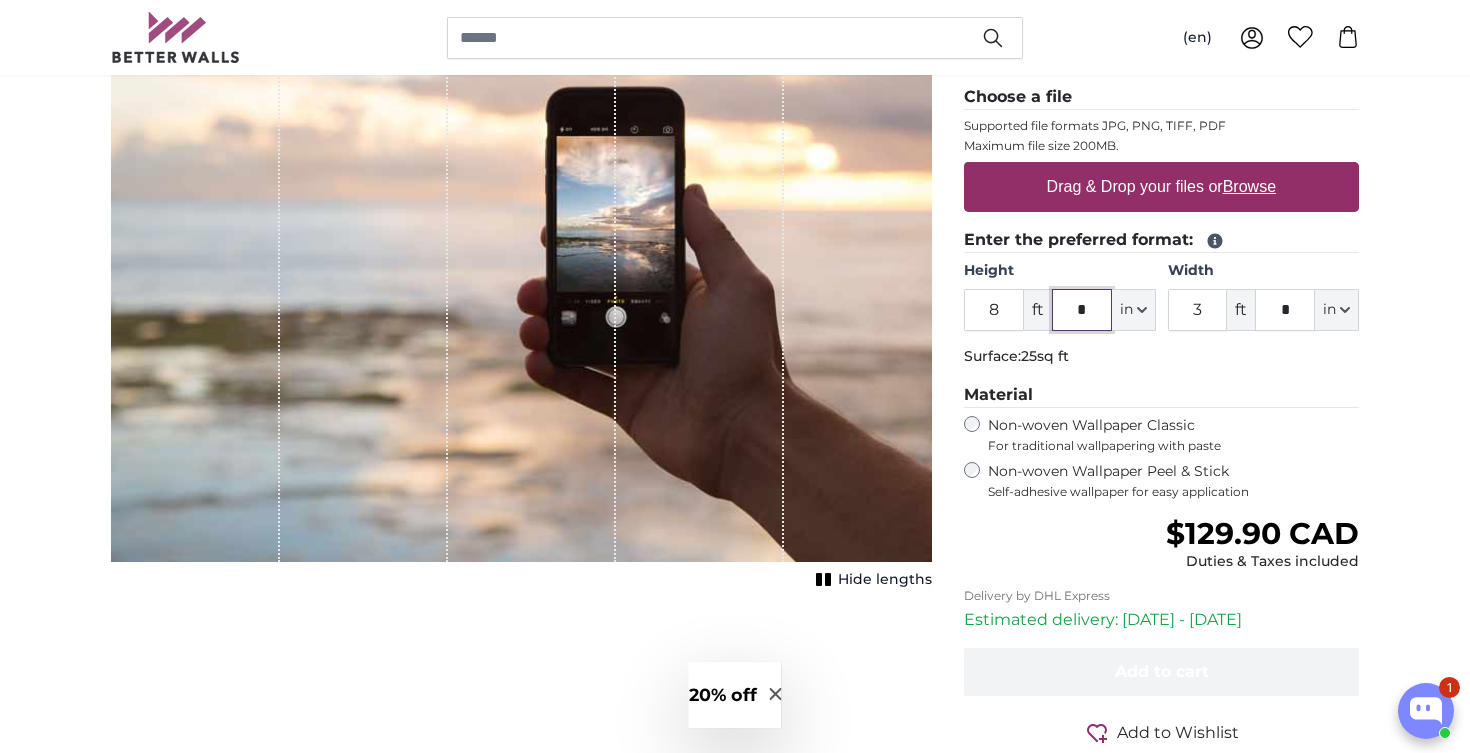 click on "*" 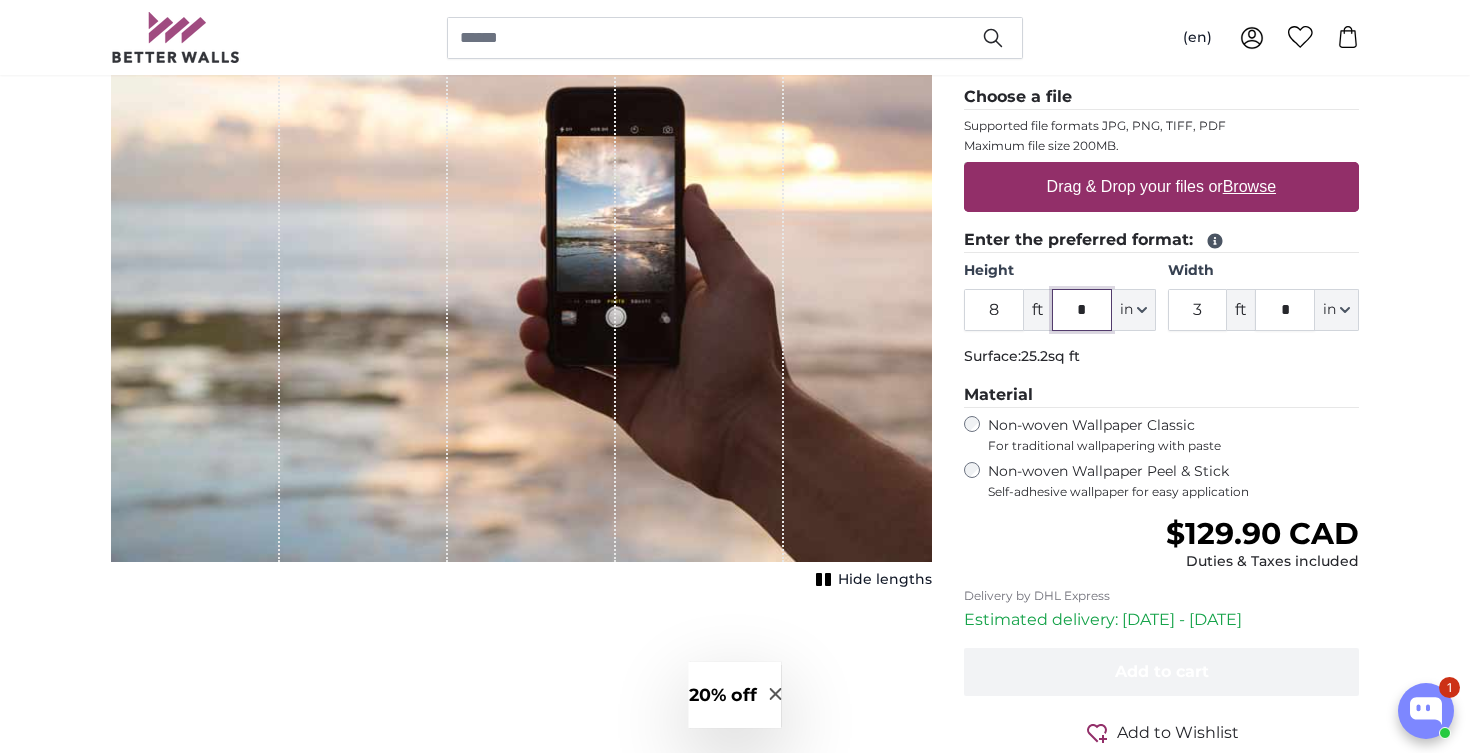 type on "*" 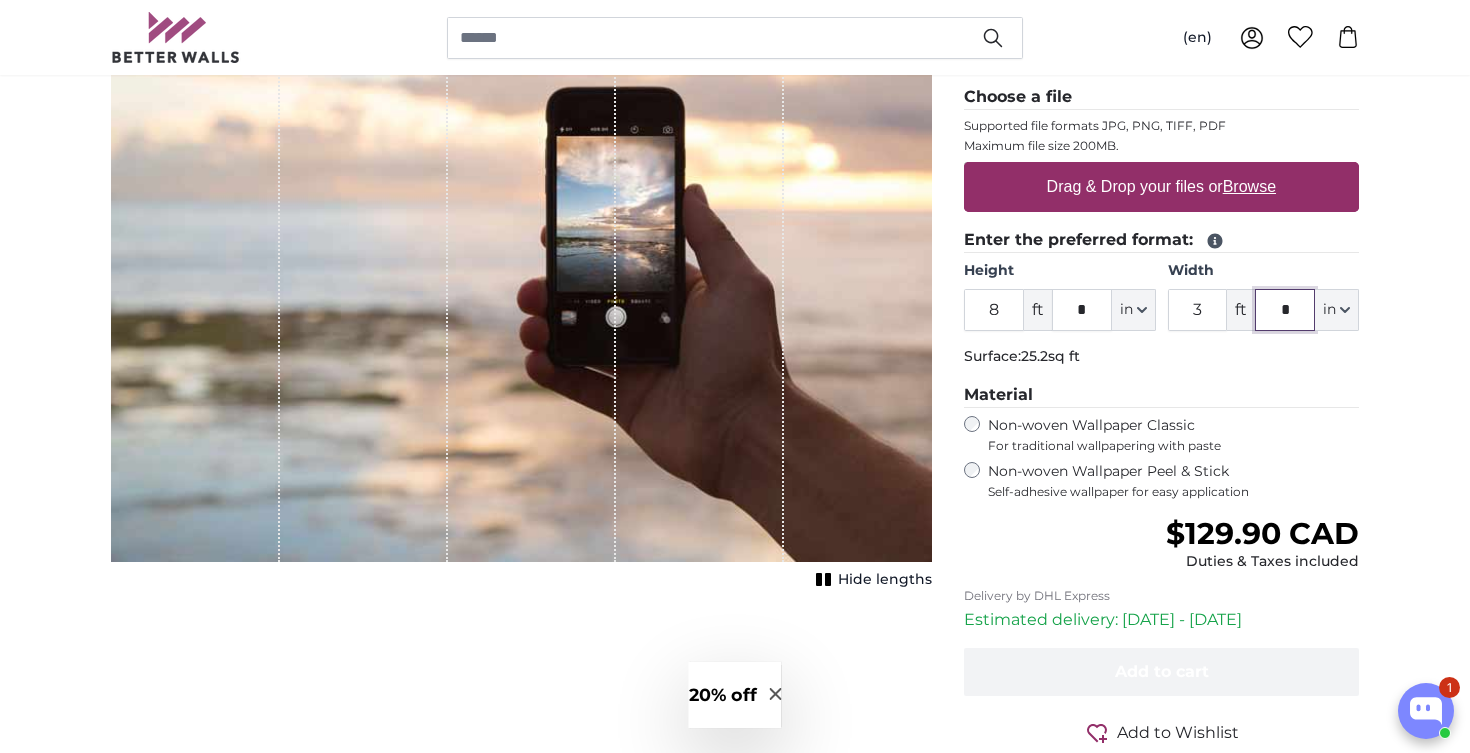 click on "*" 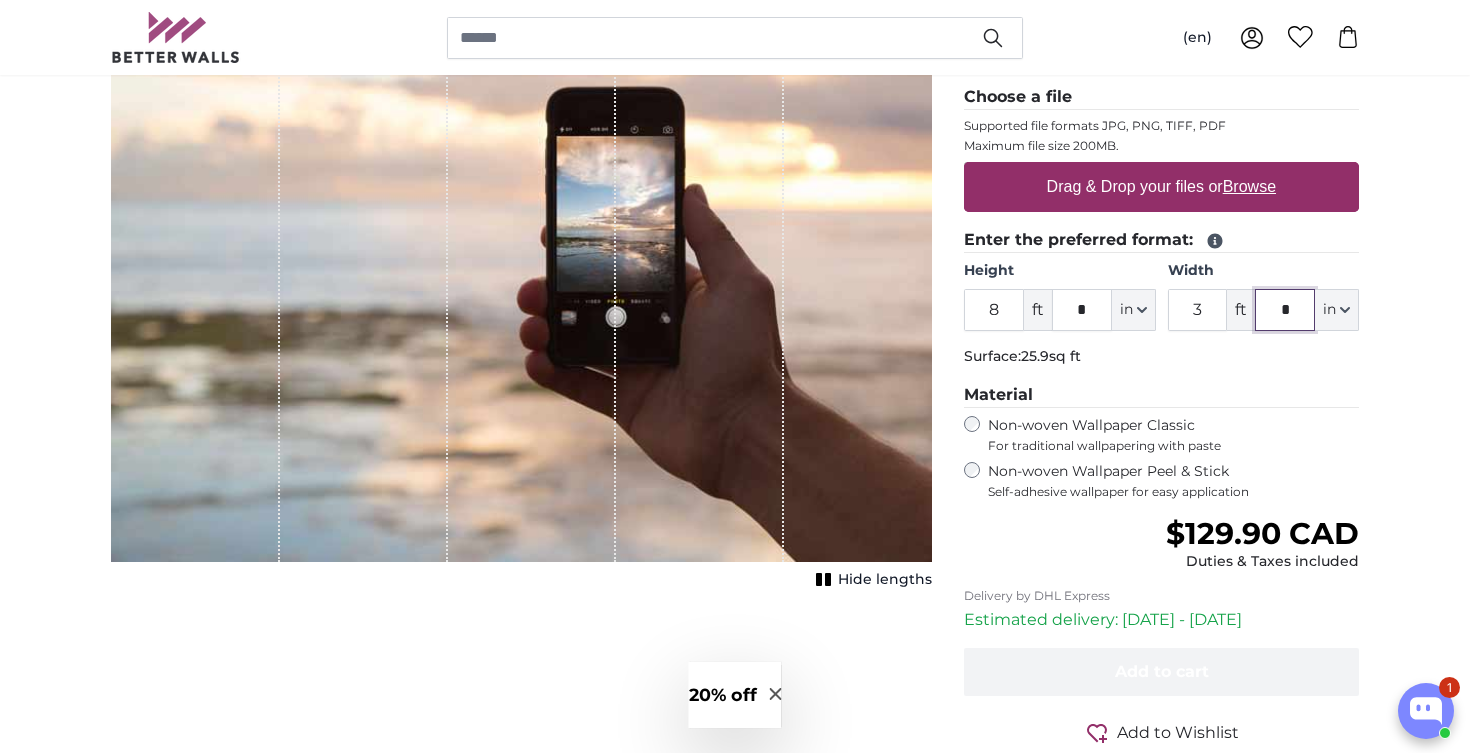 type on "*" 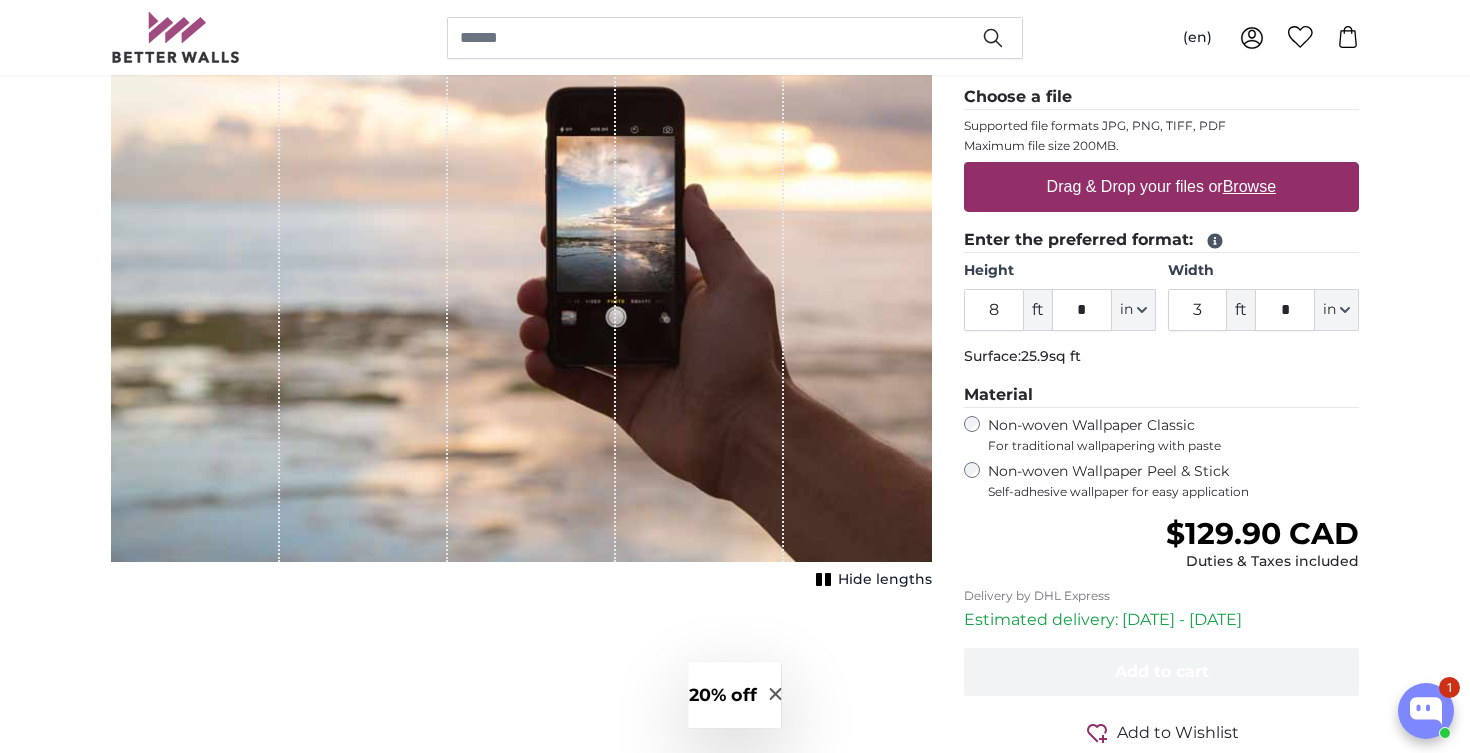 click on "Personalised Wall Mural Photo Wallpaper
Nr. WQ553
22 reviews
Choose a file
Supported file formats JPG, PNG, TIFF, PDF
Maximum file size 200MB.
Drag & Drop your files or  Browse
Enter the preferred format:
Height
8 ft *" at bounding box center (1161, 394) 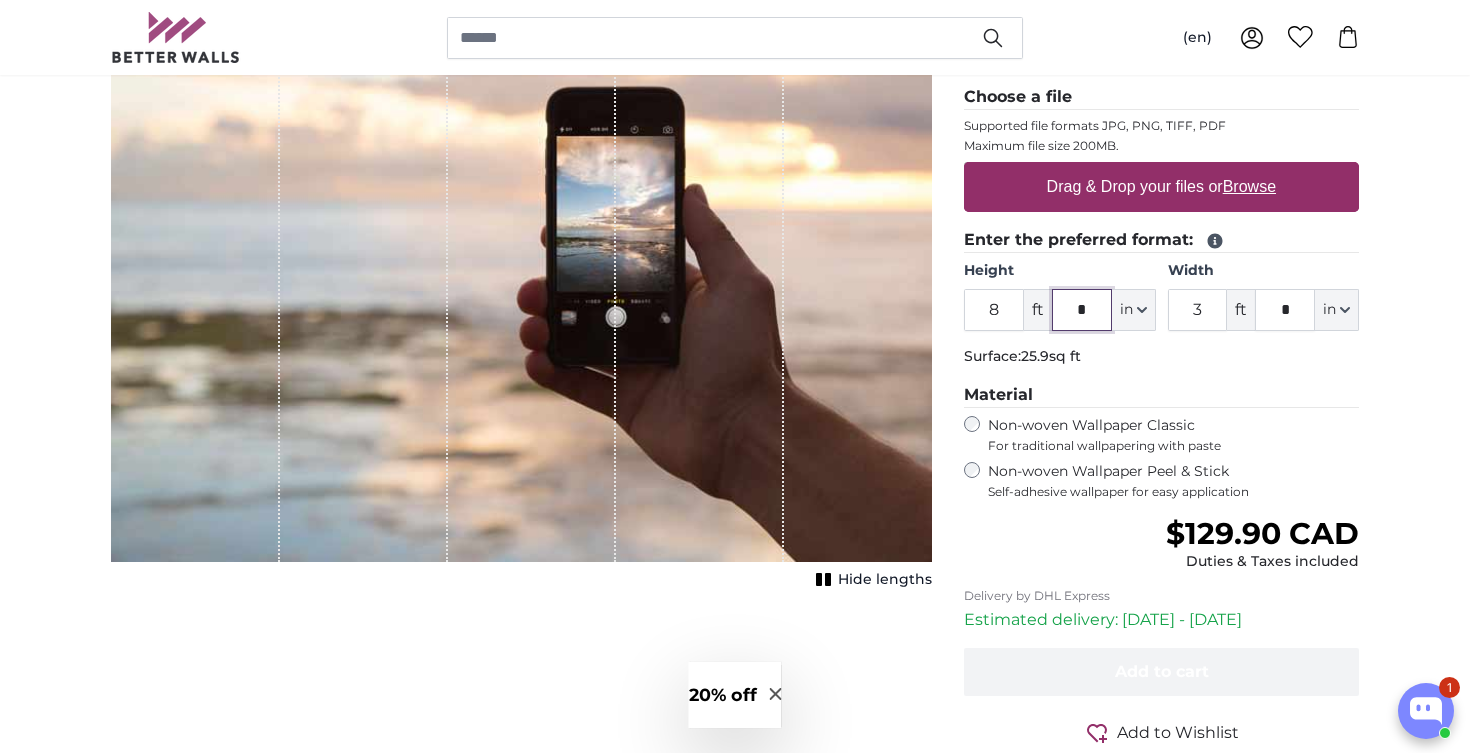click on "*" 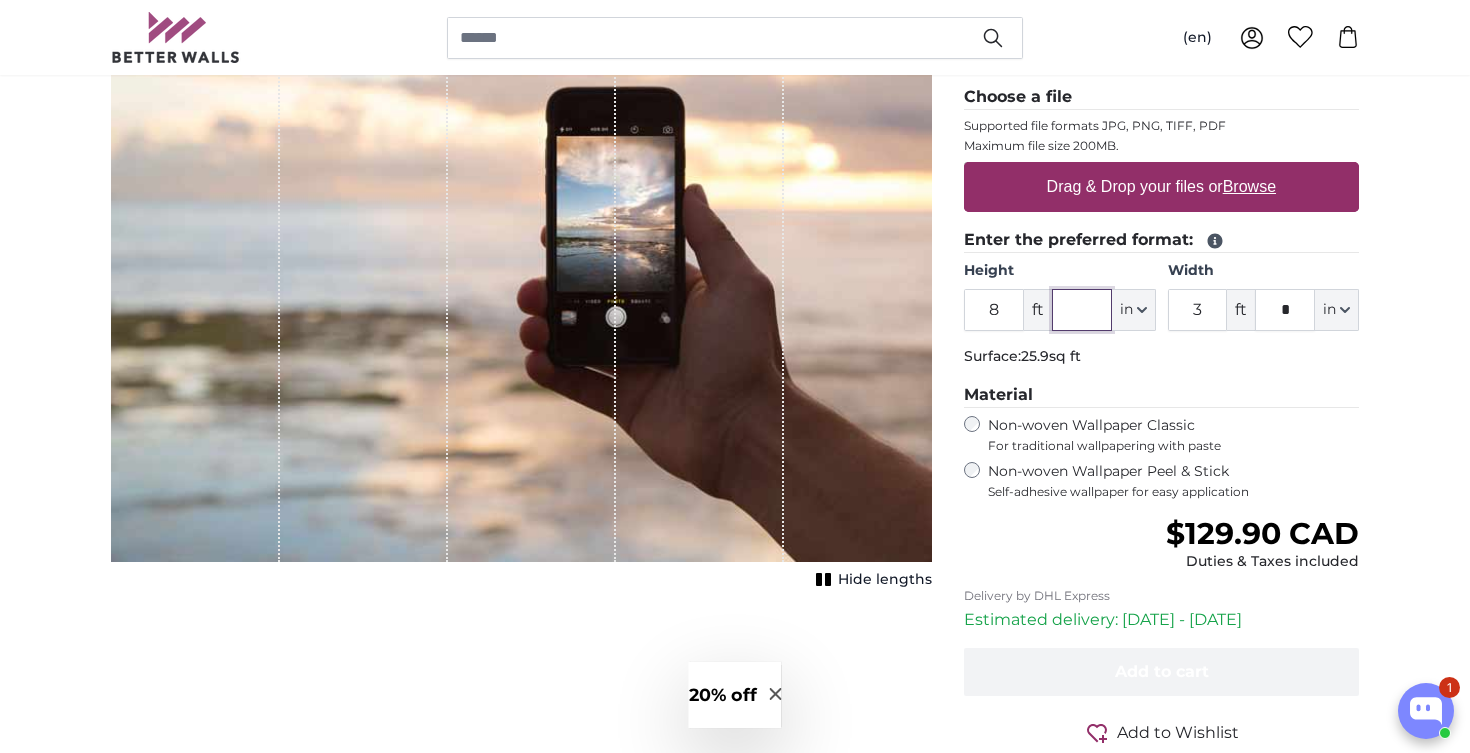 type on "*" 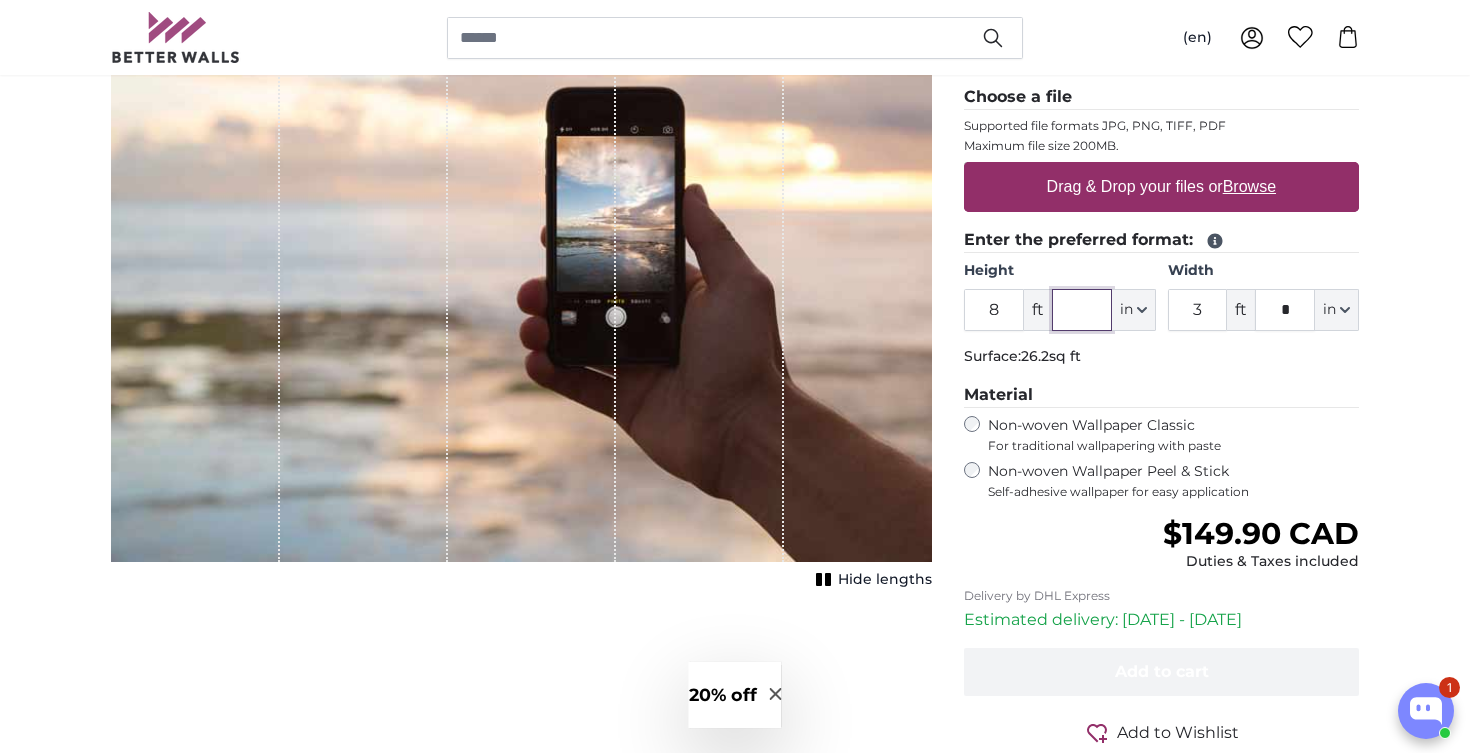 type on "*" 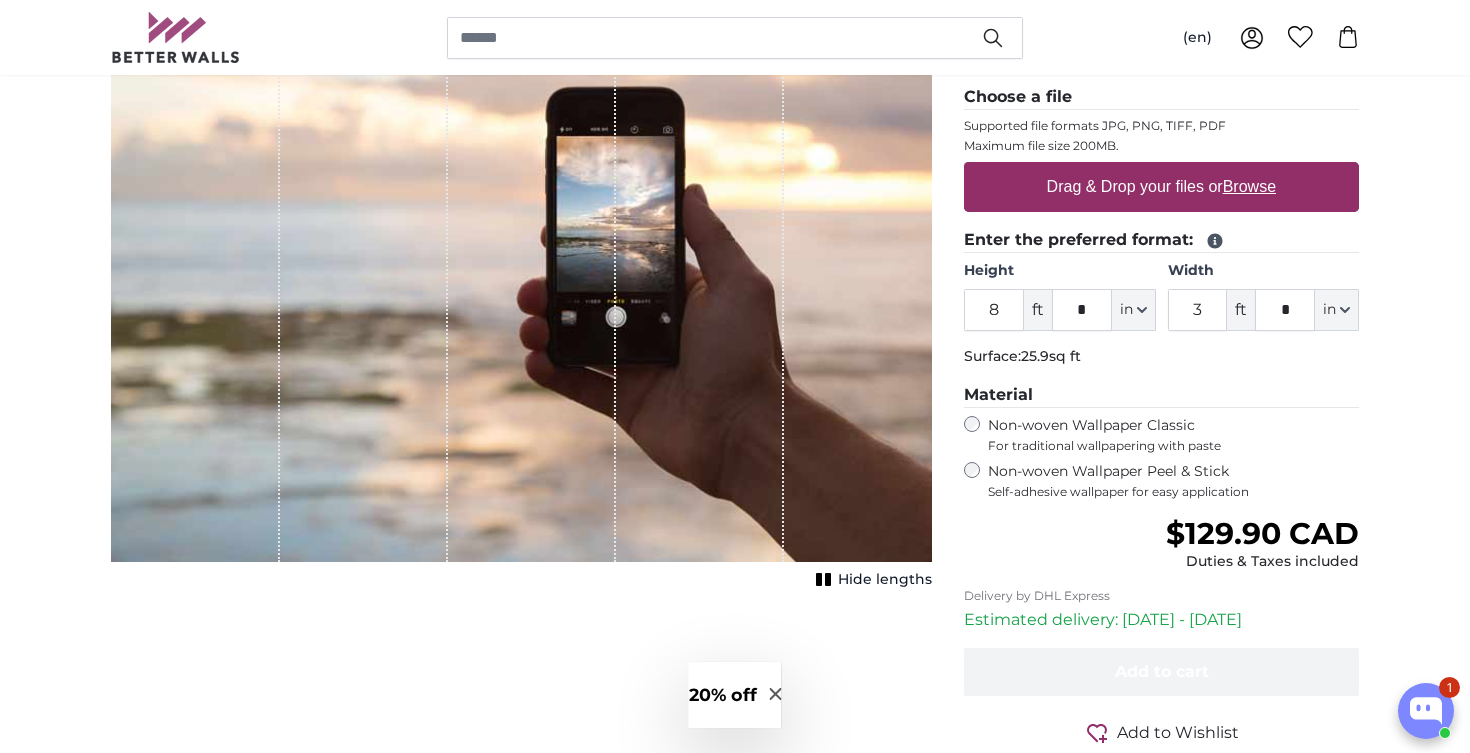 click on "22 reviews
Choose a file
Supported file formats JPG, PNG, TIFF, PDF
Maximum file size 200MB.
Drag & Drop your files or  Browse
Enter the preferred format:
Height
8
ft
*
in
Centimeter (cm)
Inches (inch)
Feet (ft. in.)
3 ft" at bounding box center (1161, 277) 